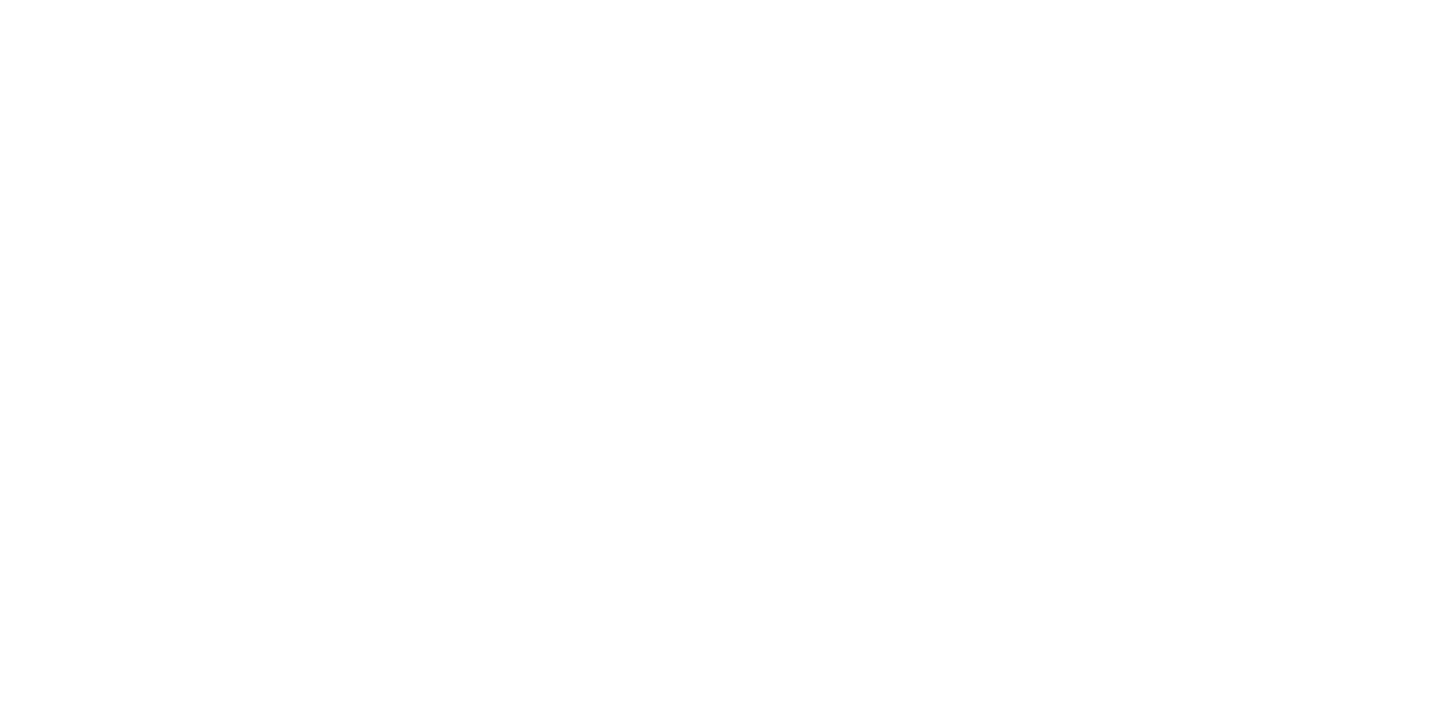 scroll, scrollTop: 0, scrollLeft: 0, axis: both 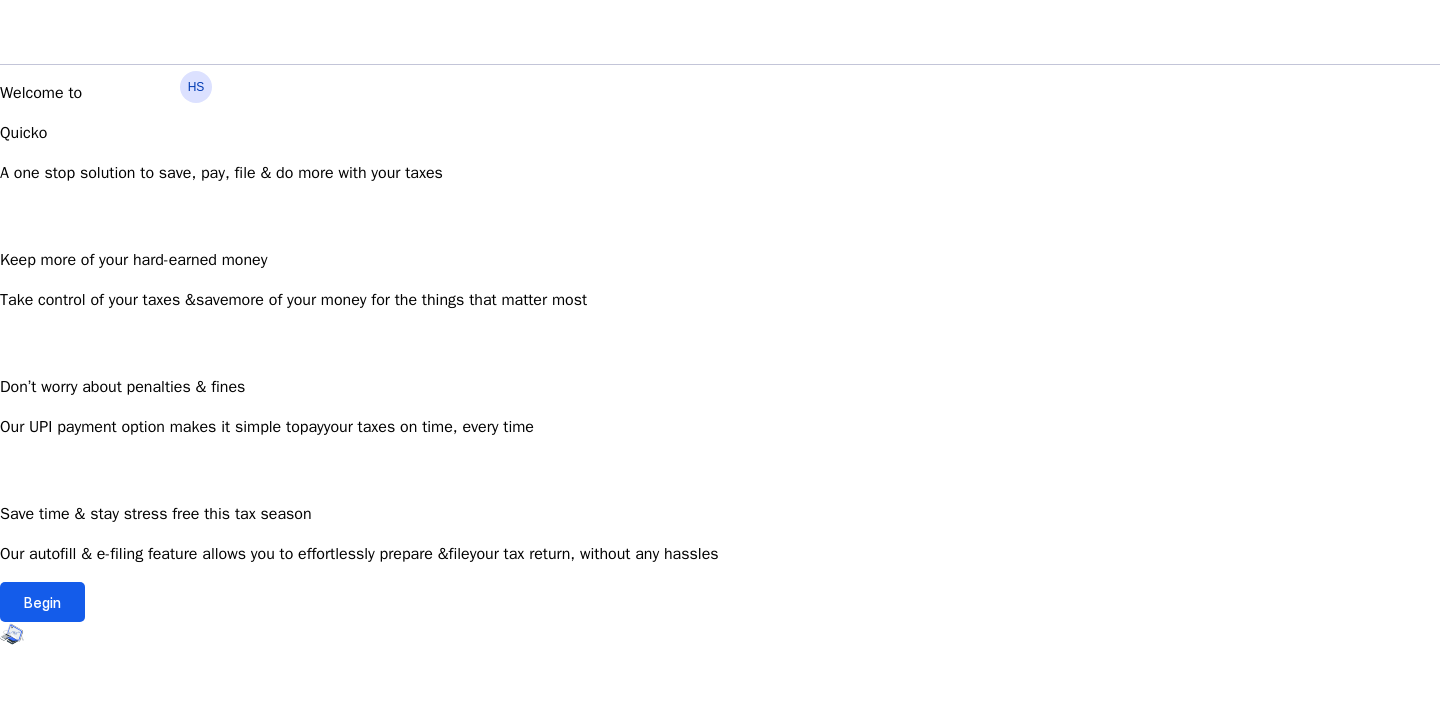 click at bounding box center [42, 602] 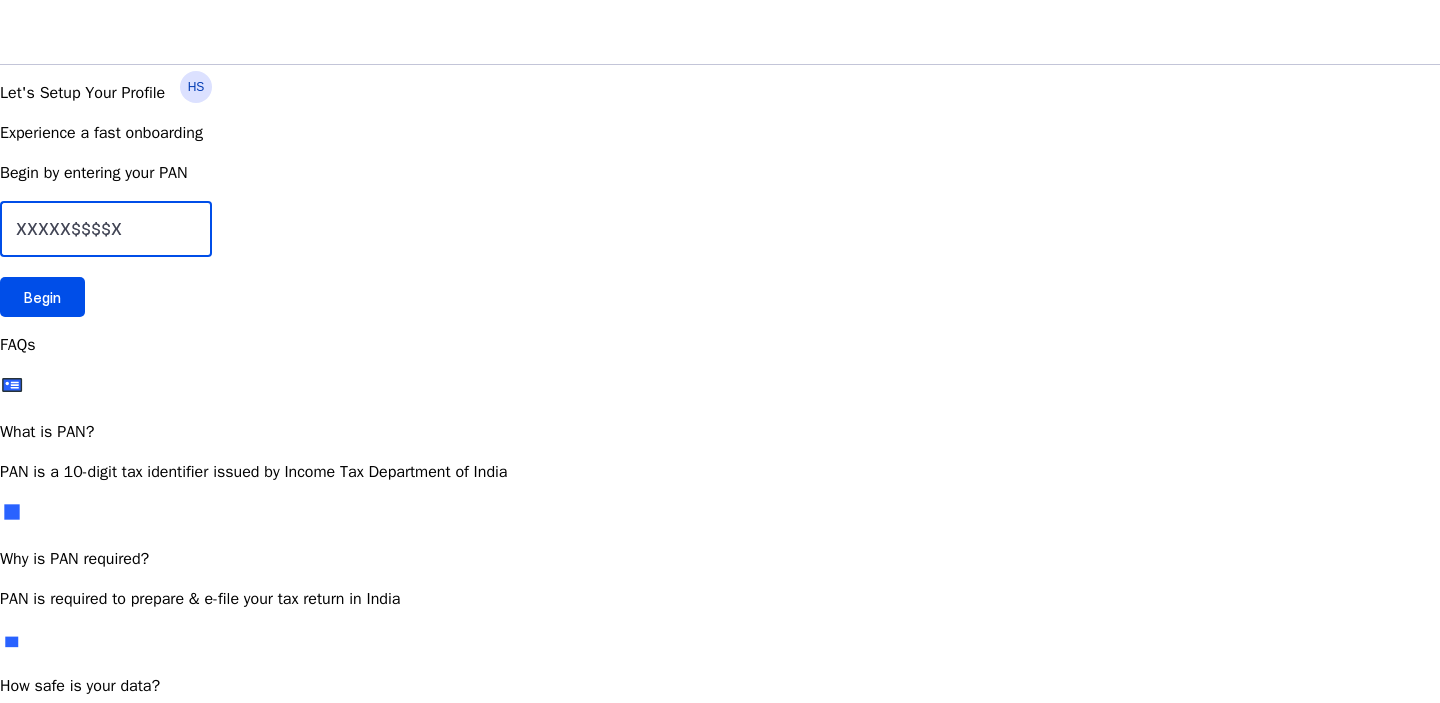 click at bounding box center (106, 229) 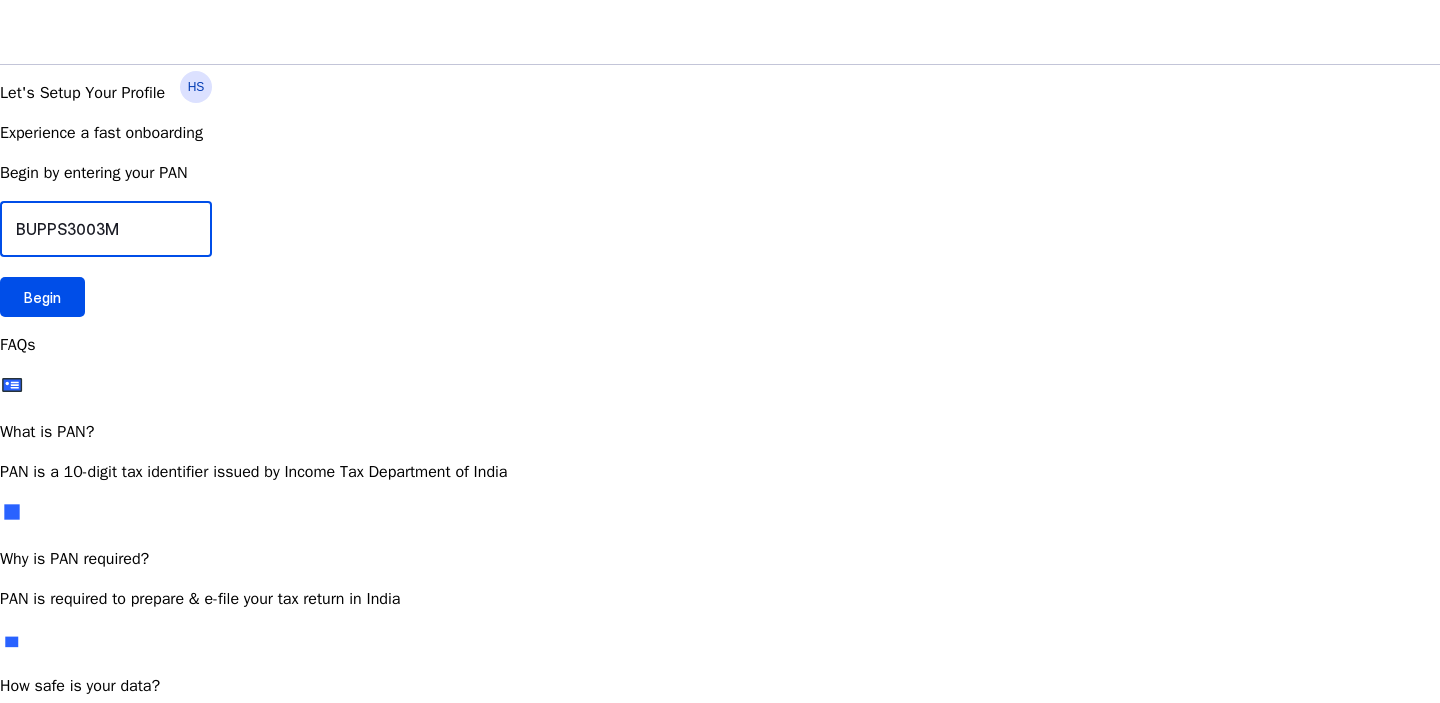 type on "BUPPS3003M" 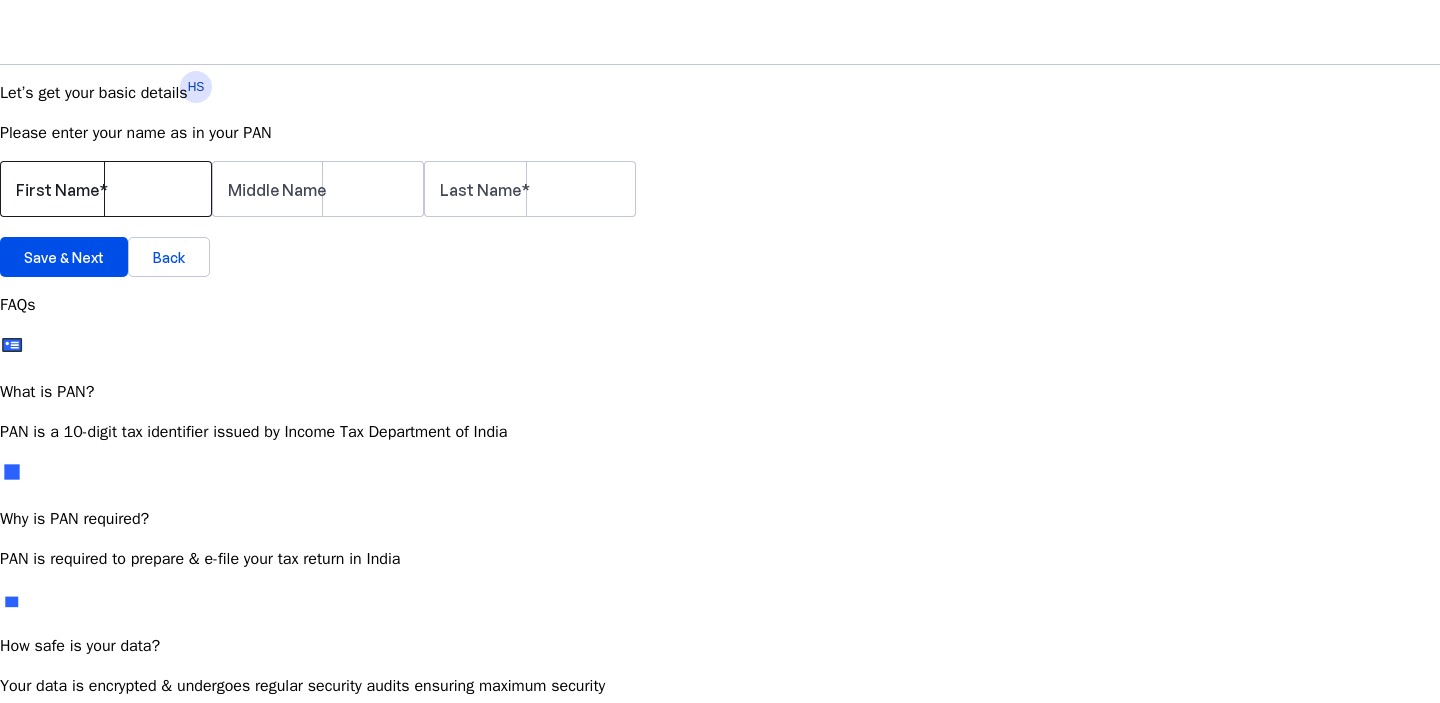 click on "First Name" at bounding box center (106, 189) 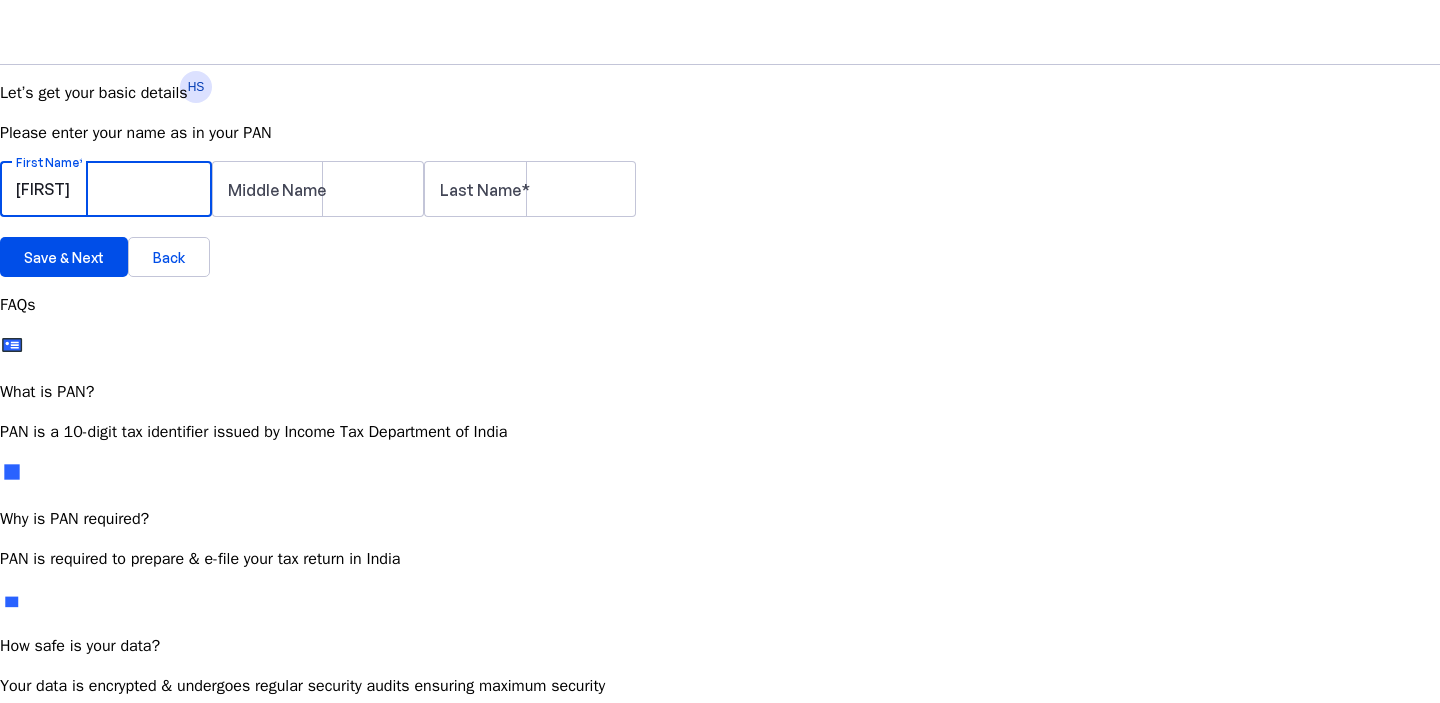 type on "[FIRST]" 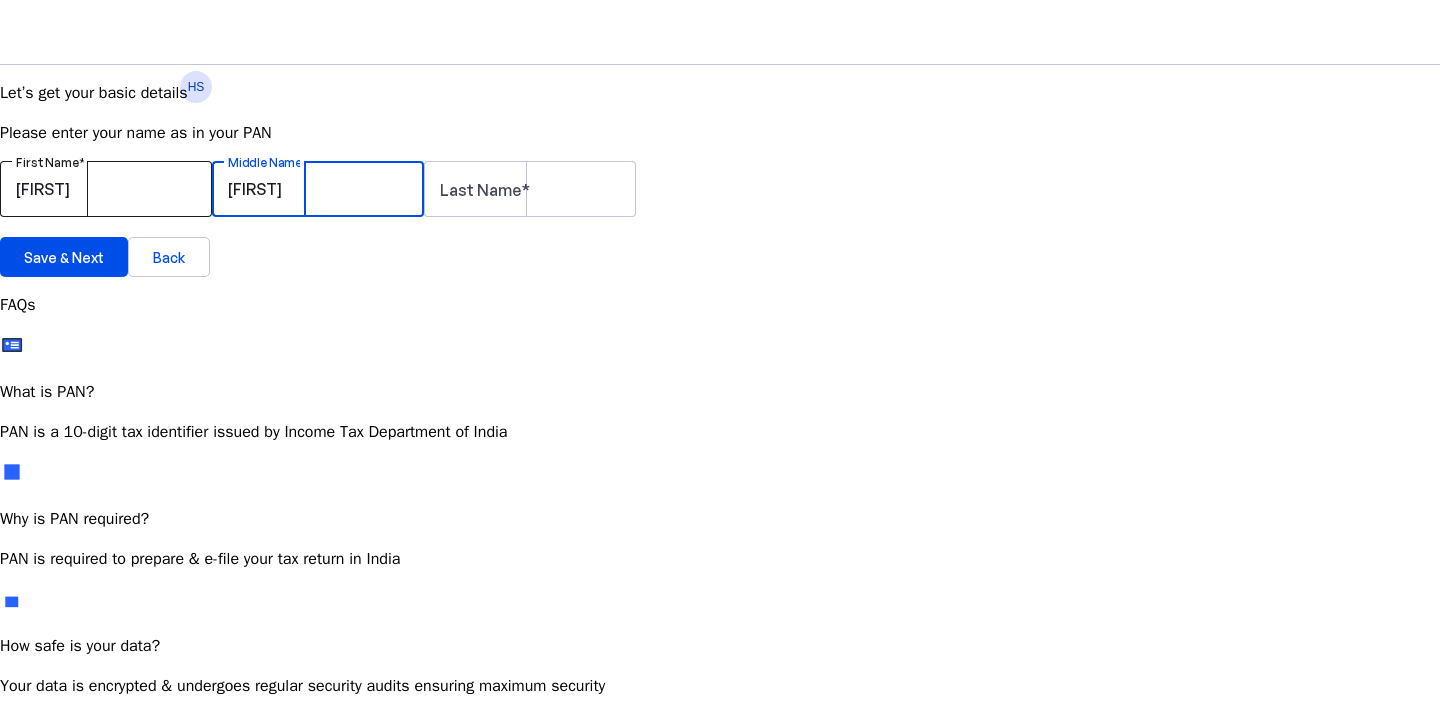 type on "[FIRST]" 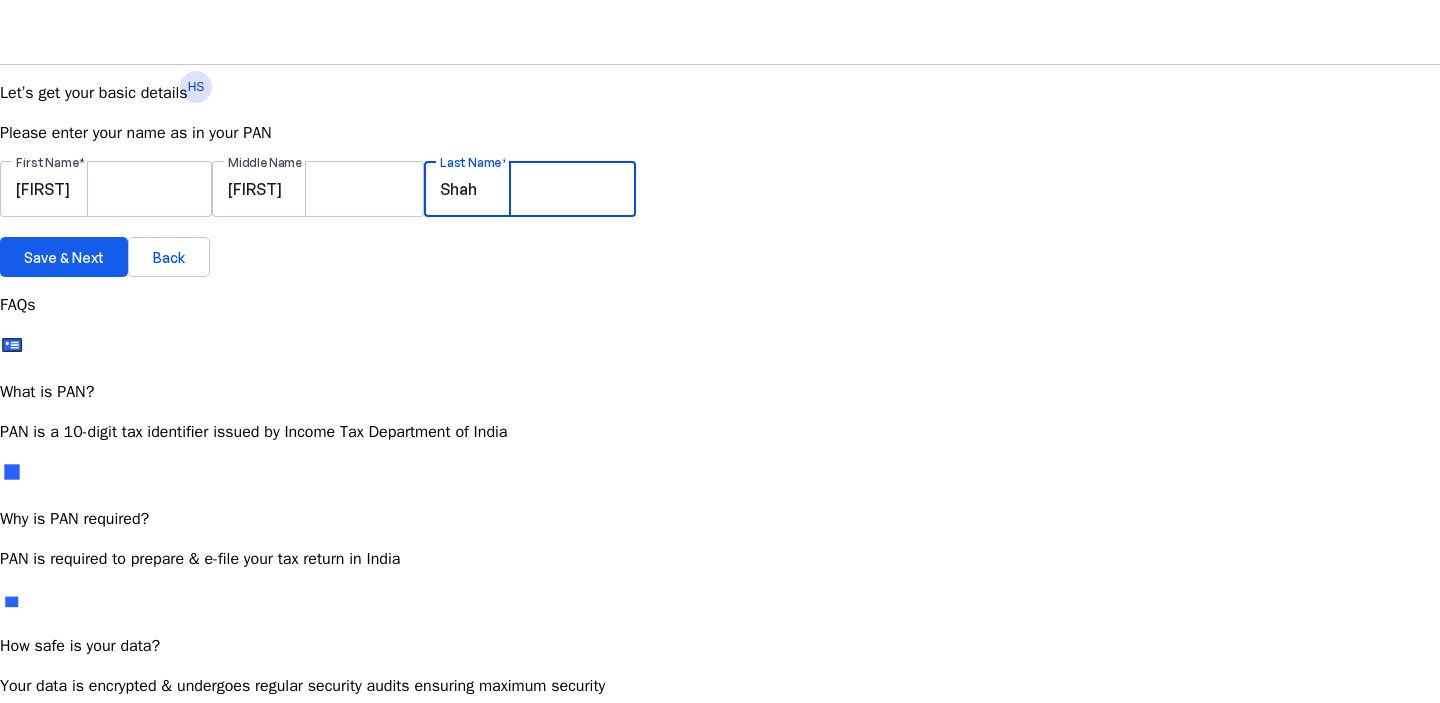 type on "Shah" 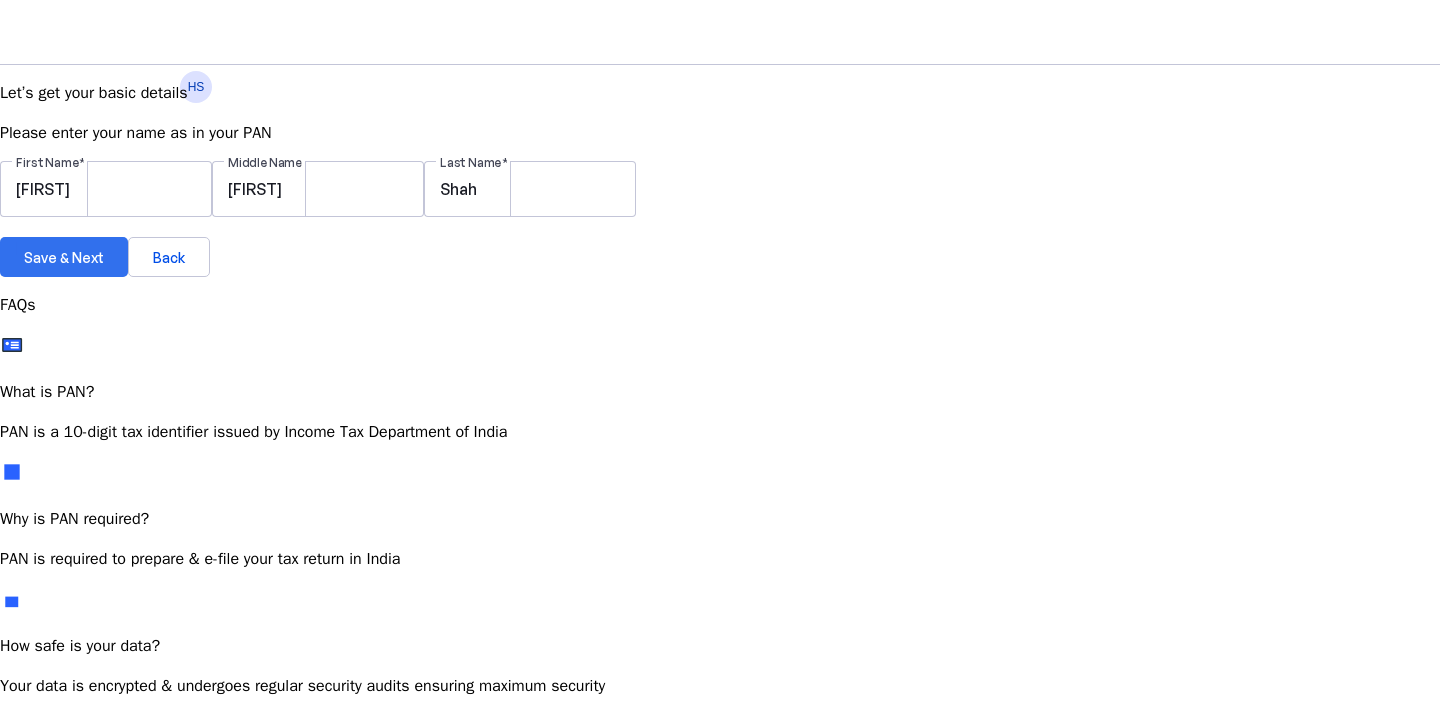 click on "Save & Next" at bounding box center [64, 257] 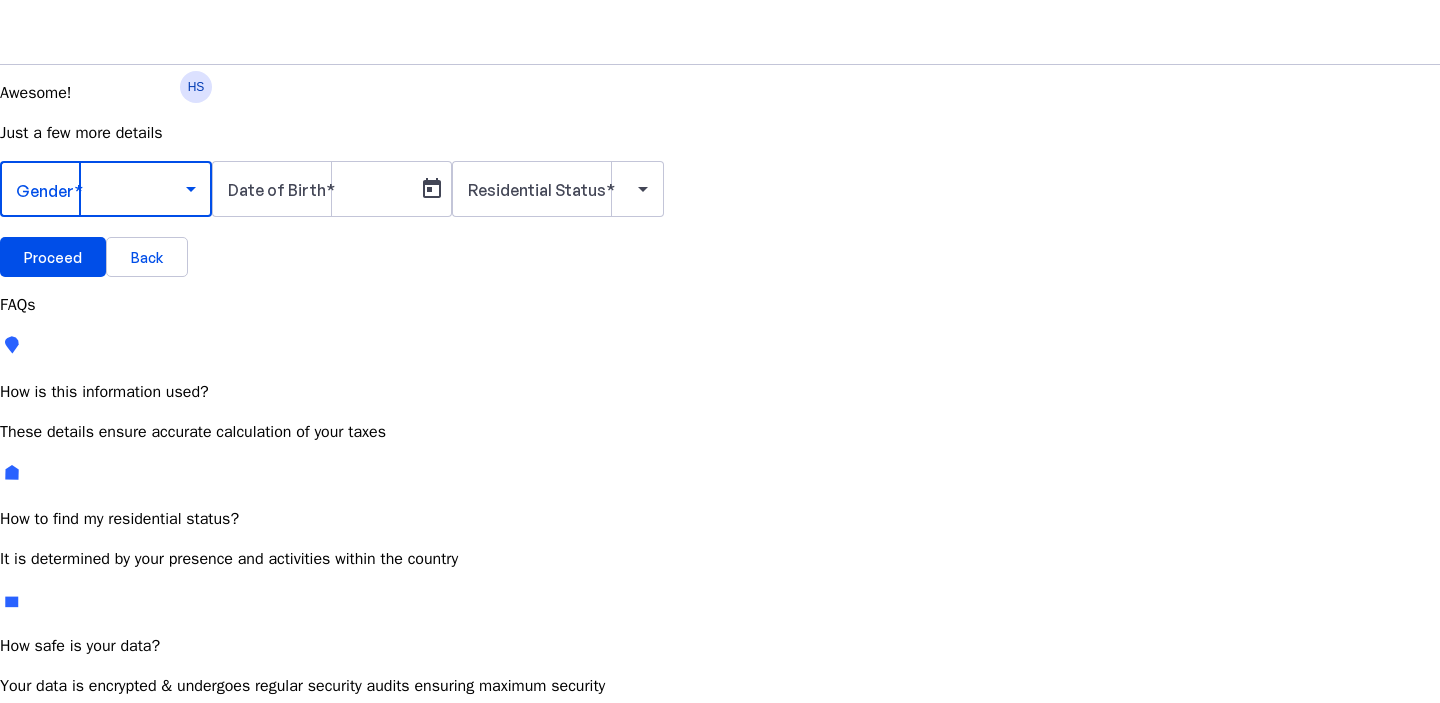 click at bounding box center (101, 189) 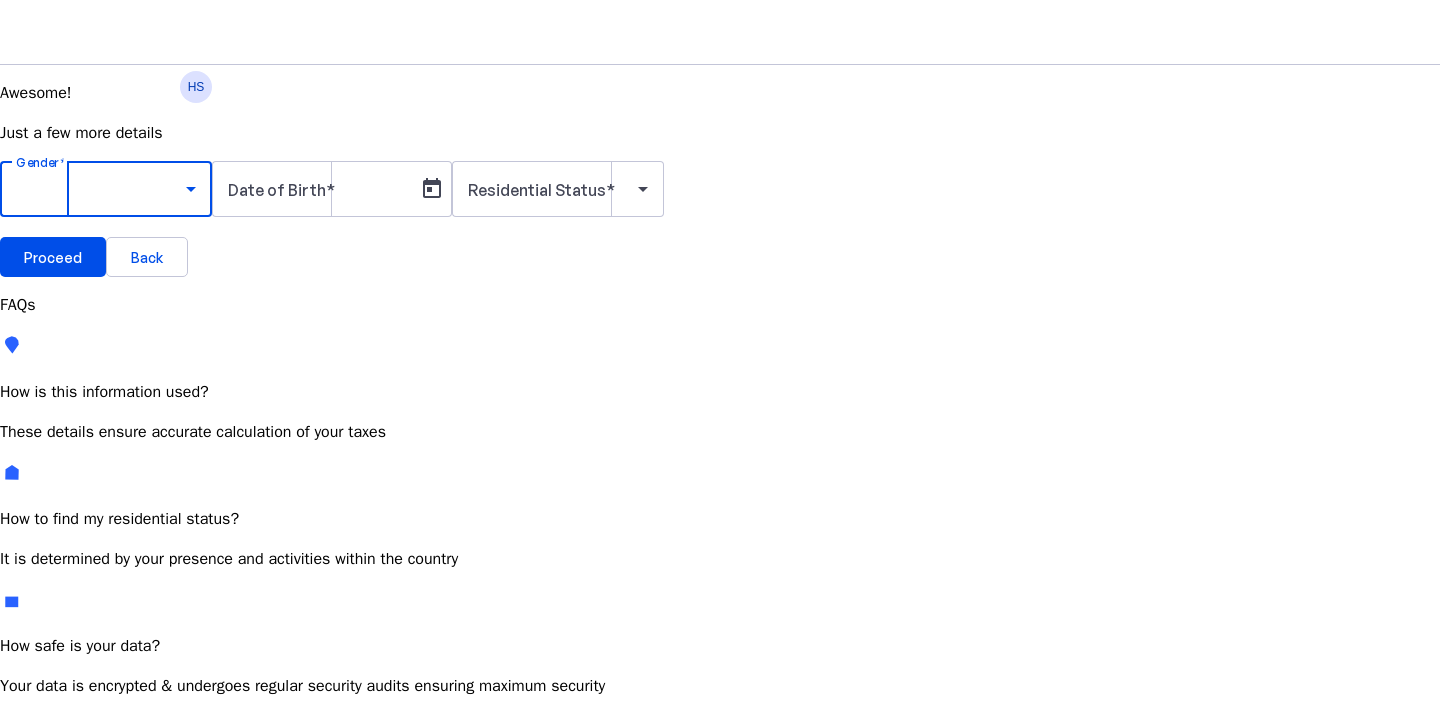 click on "Male" at bounding box center [154, 746] 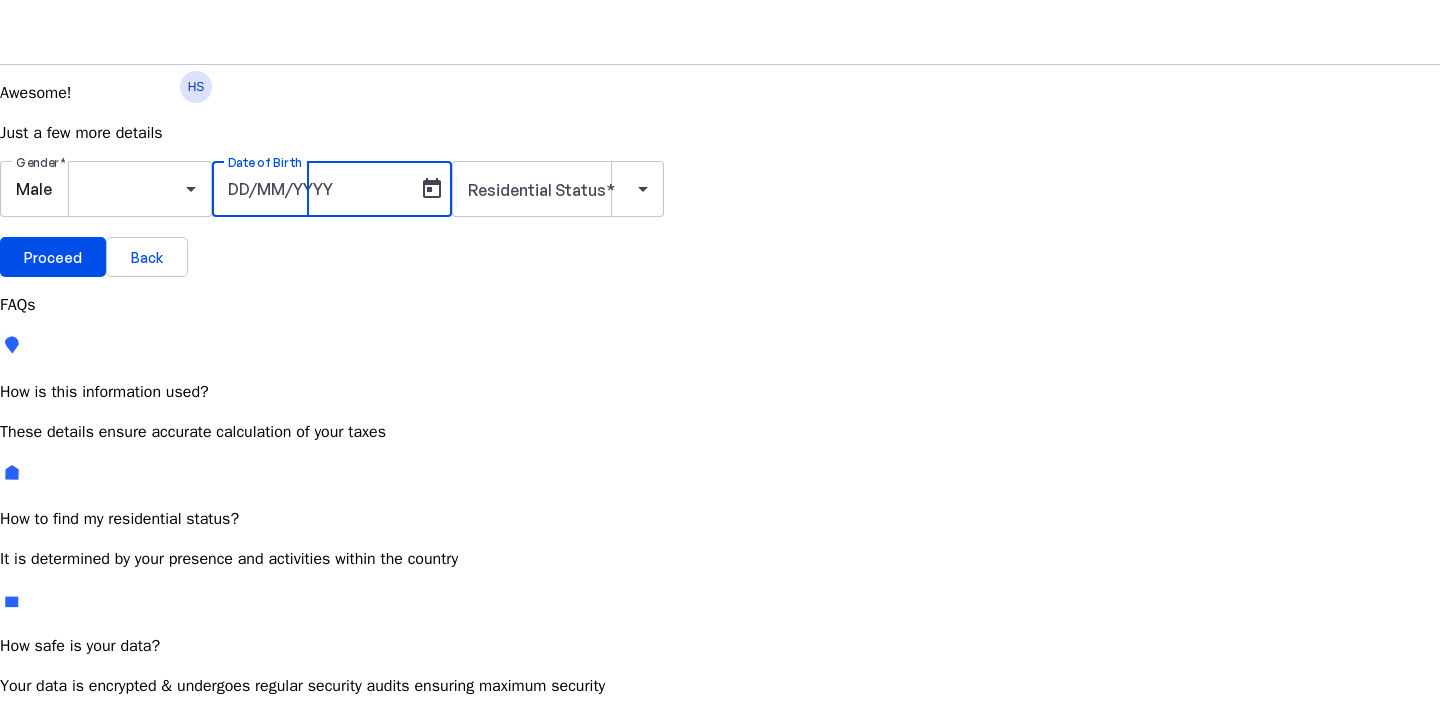 click on "Date of Birth" at bounding box center [318, 189] 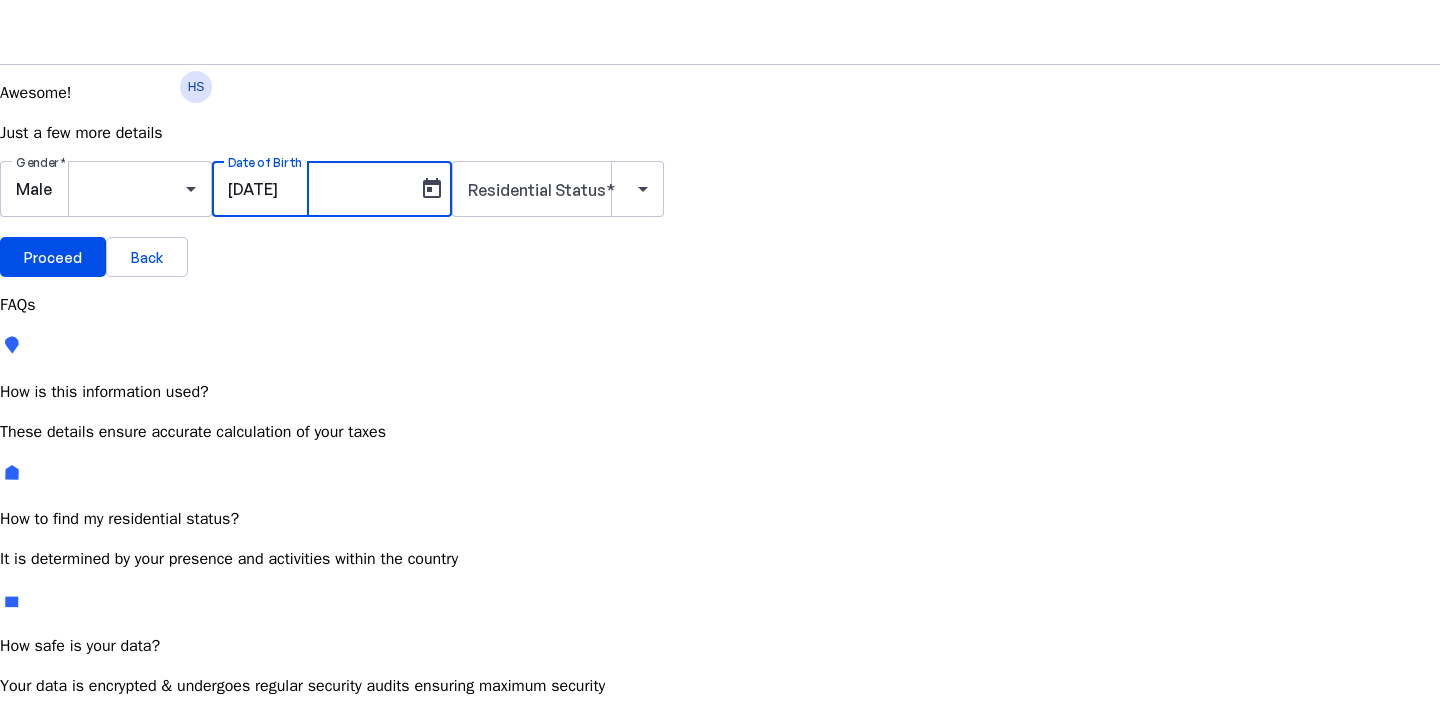 type on "[DATE]" 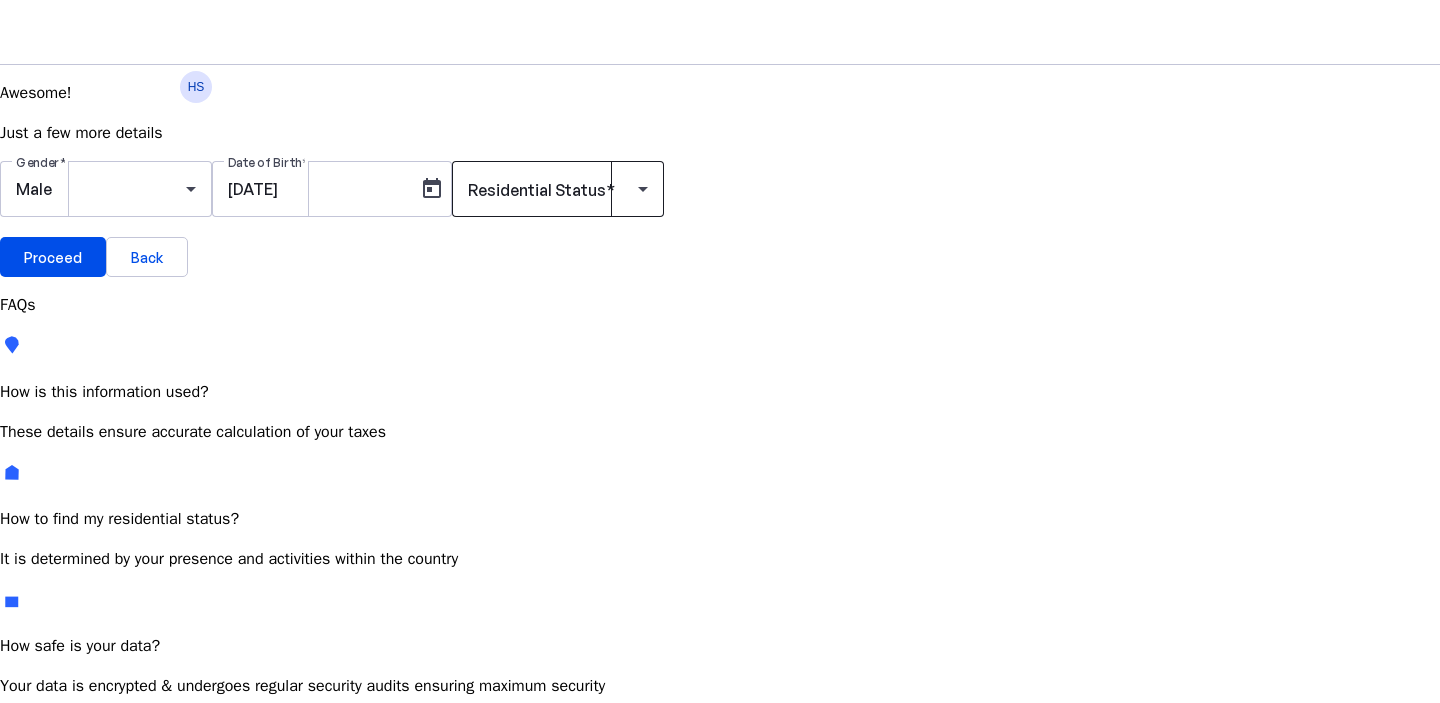 click on "Residential Status" at bounding box center (537, 190) 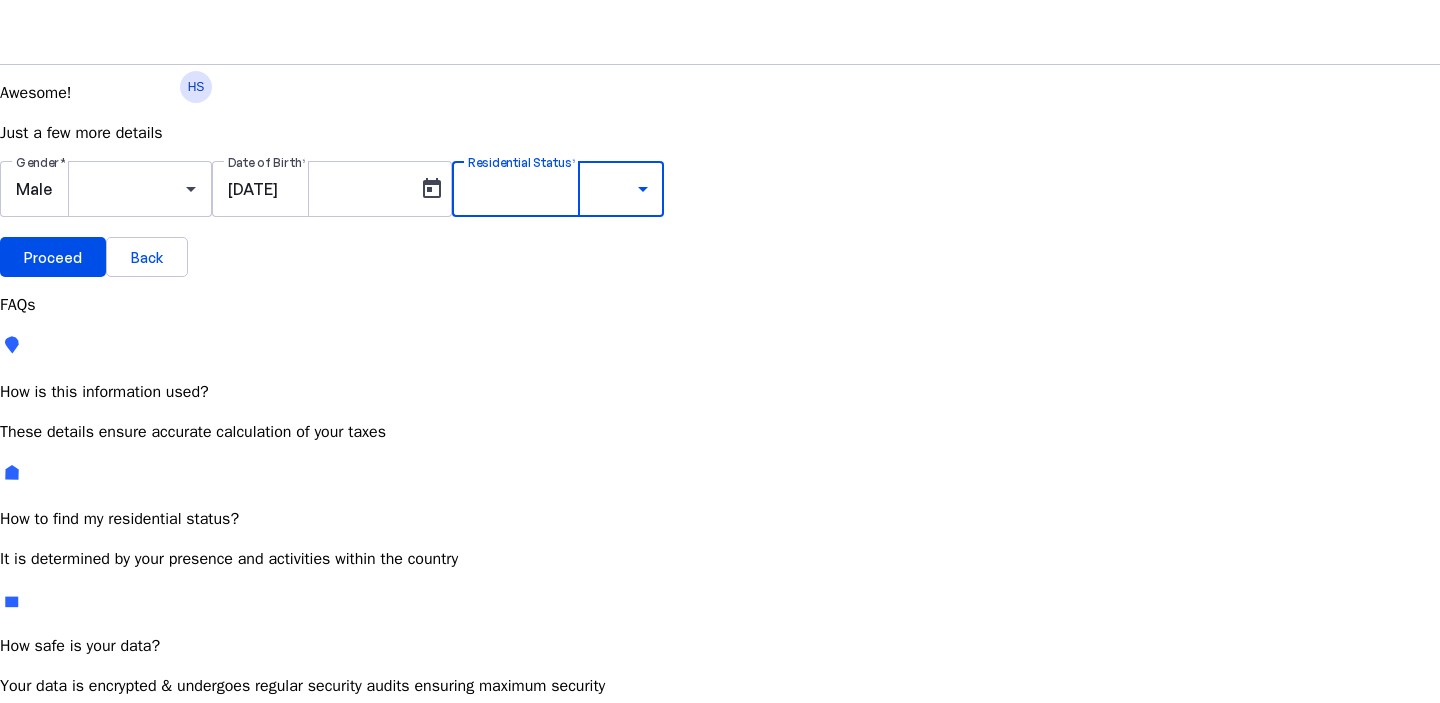 click on "Resident Most Common" at bounding box center (72, 766) 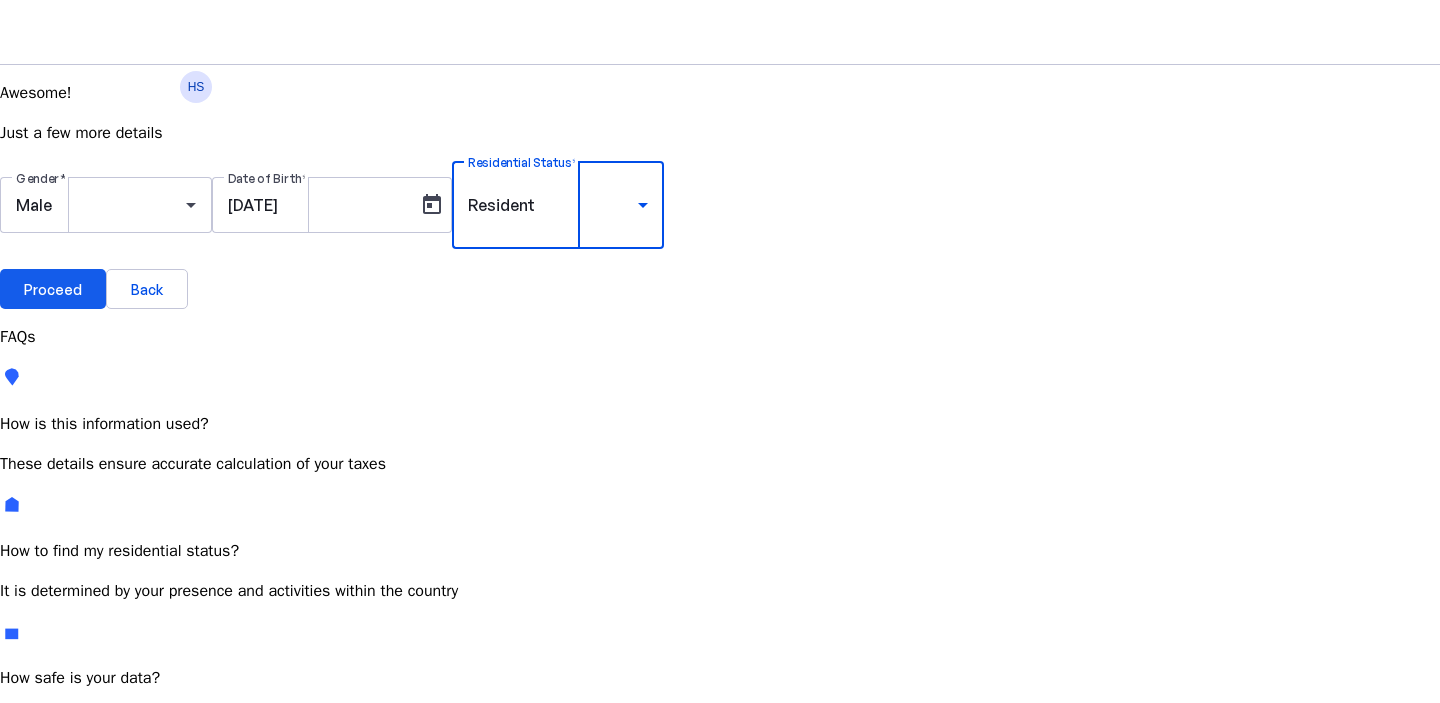 click at bounding box center [53, 289] 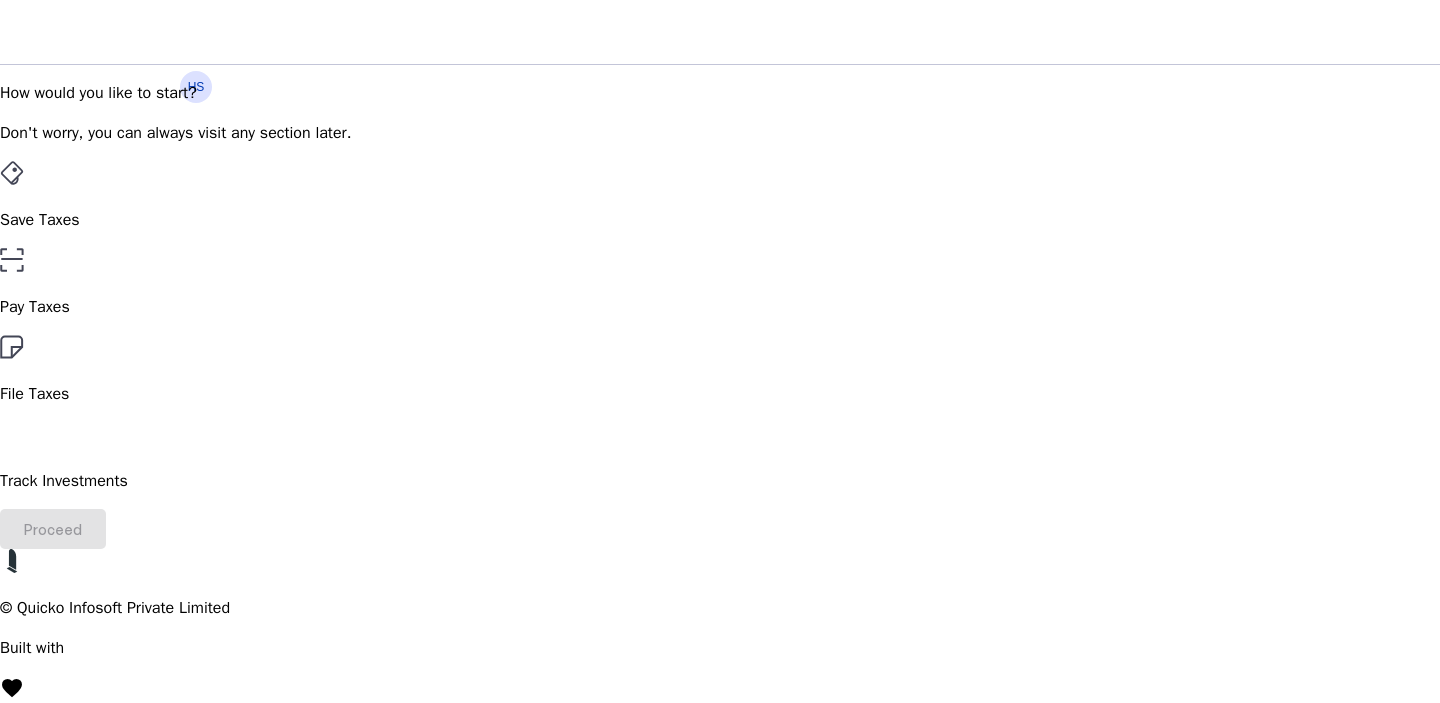 click on "File Taxes" at bounding box center [720, 220] 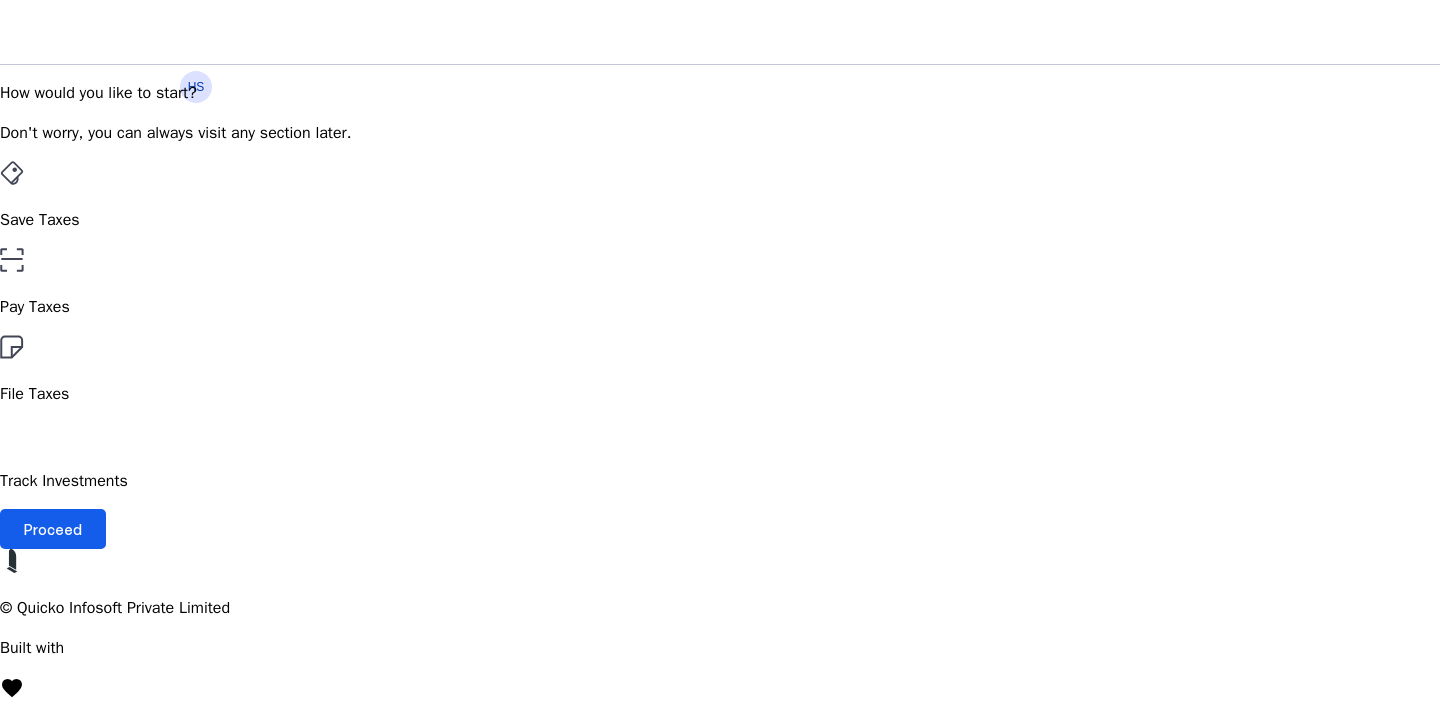 click at bounding box center (53, 529) 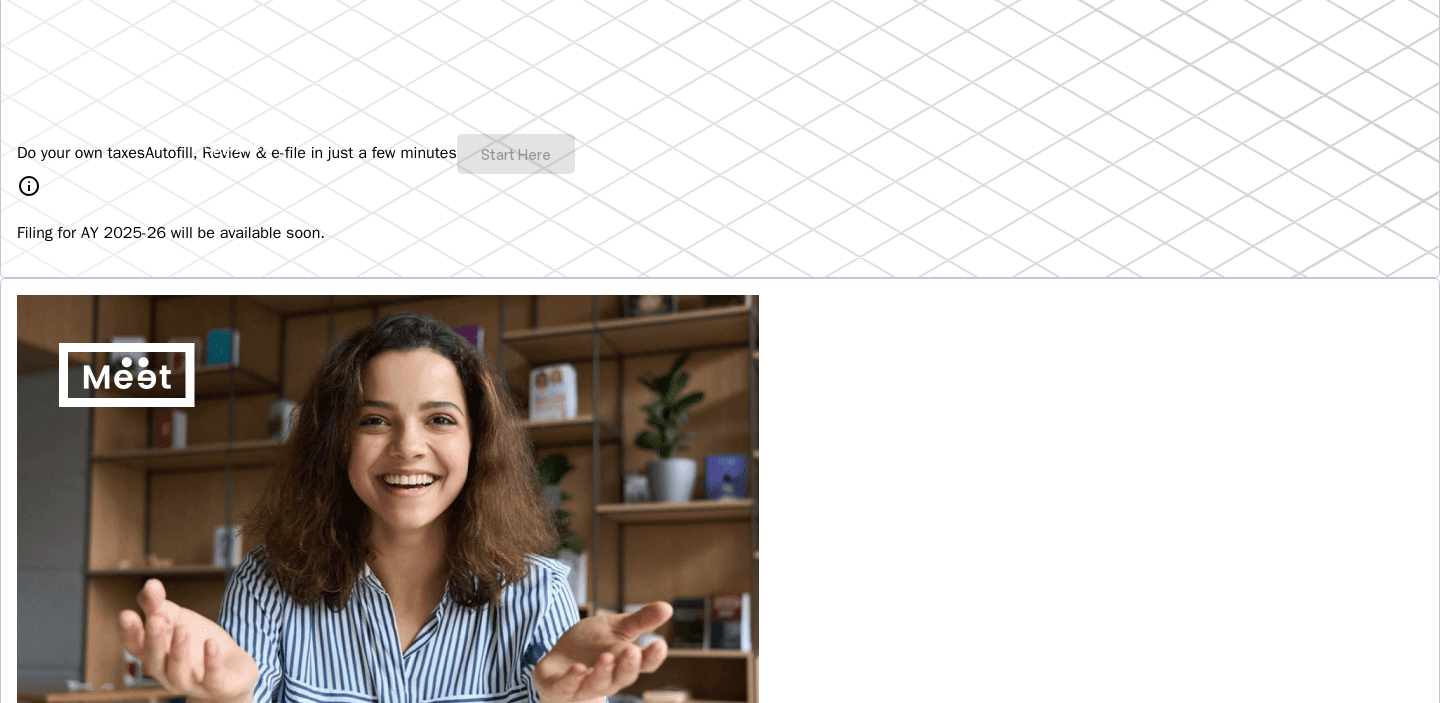 scroll, scrollTop: 513, scrollLeft: 0, axis: vertical 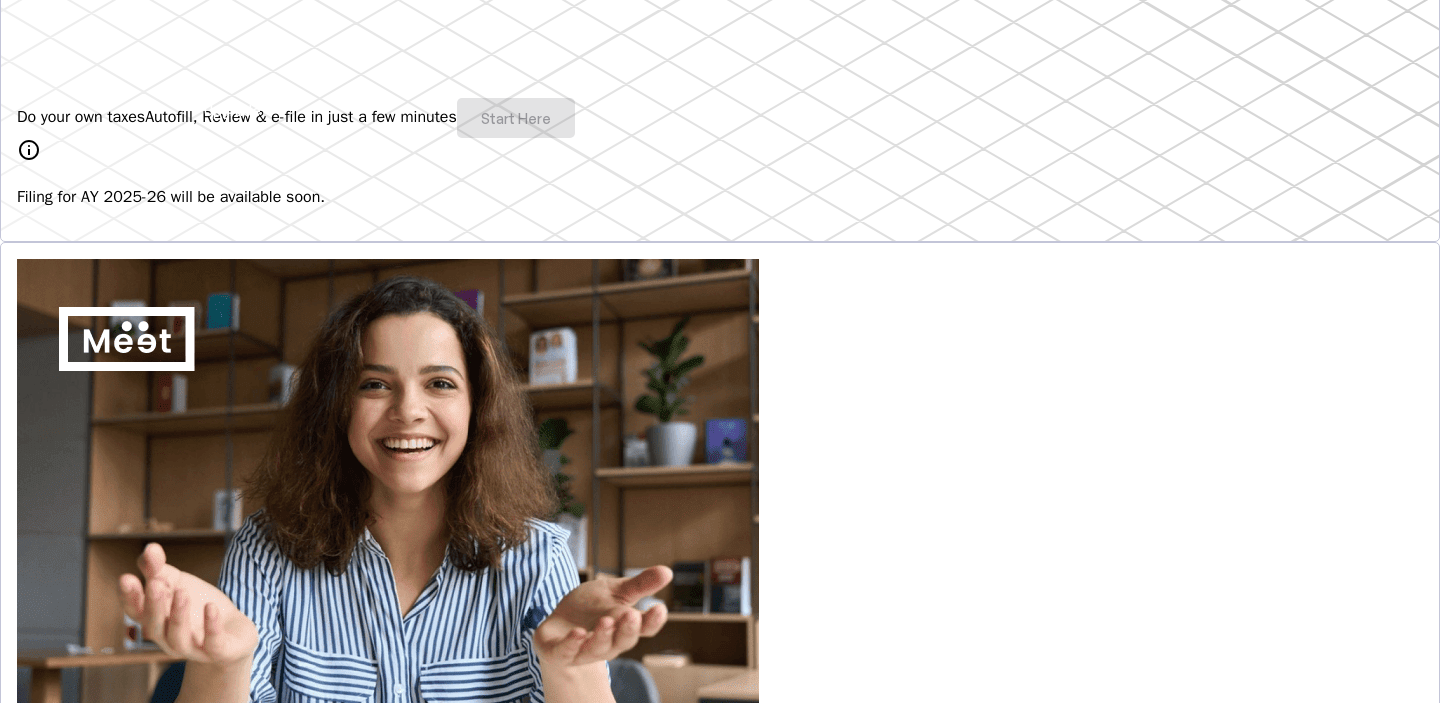 click on "Do your own taxes   Autofill, Review & e-file in just a few minutes   Start Here" at bounding box center (720, 118) 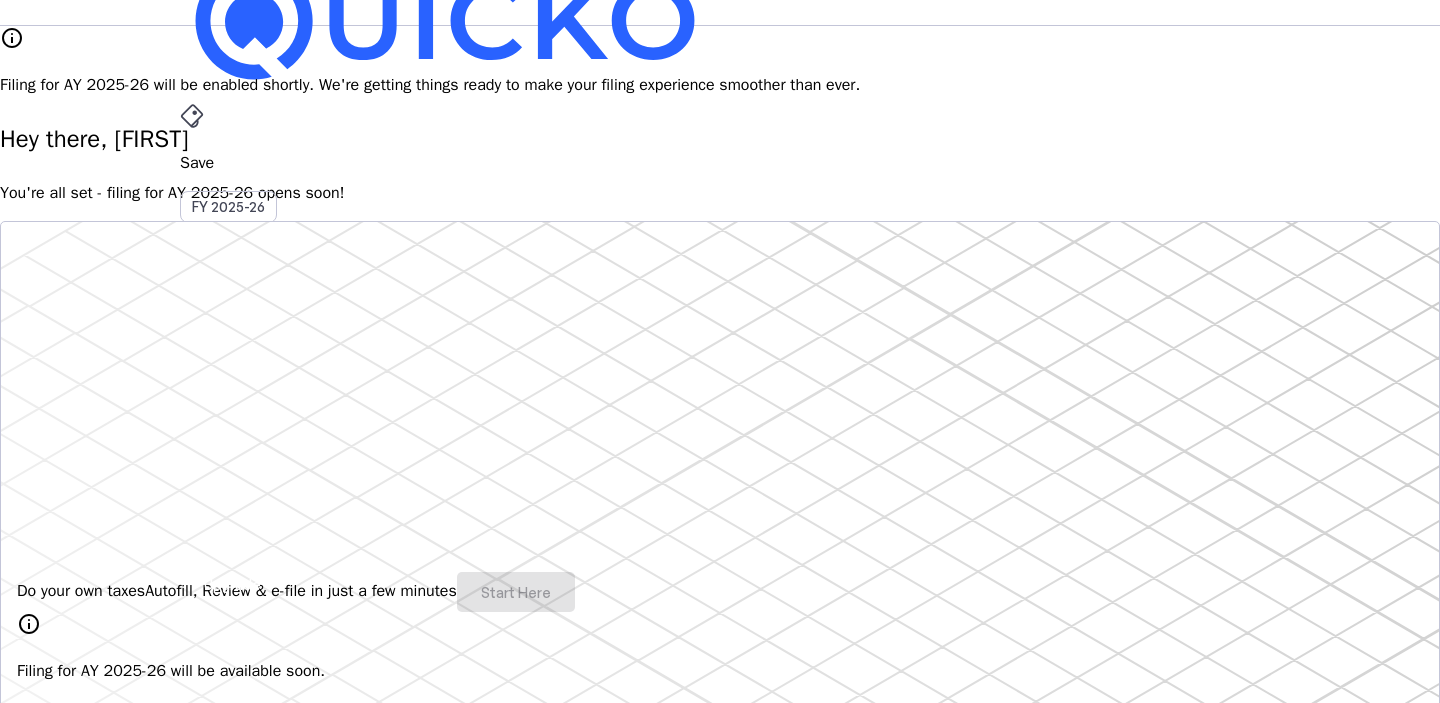 scroll, scrollTop: 0, scrollLeft: 0, axis: both 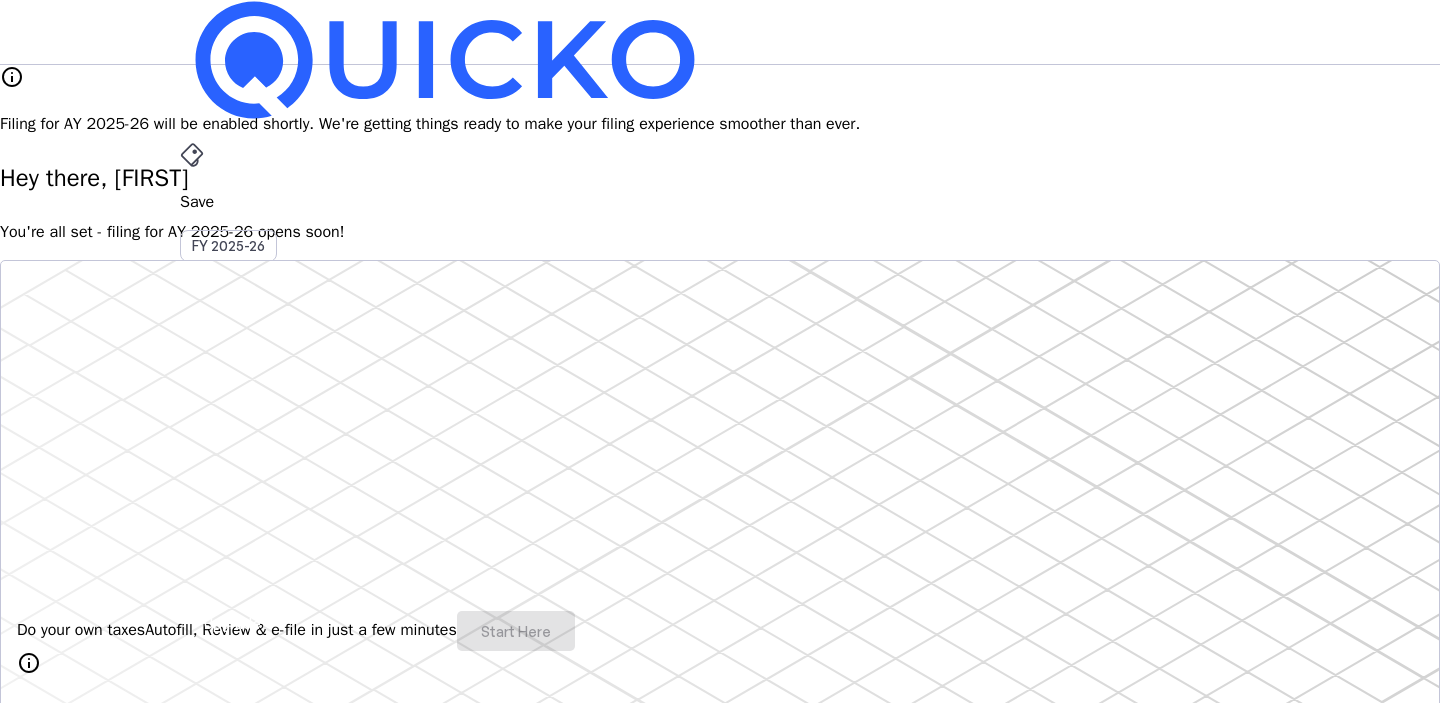 click on "More" at bounding box center [720, 496] 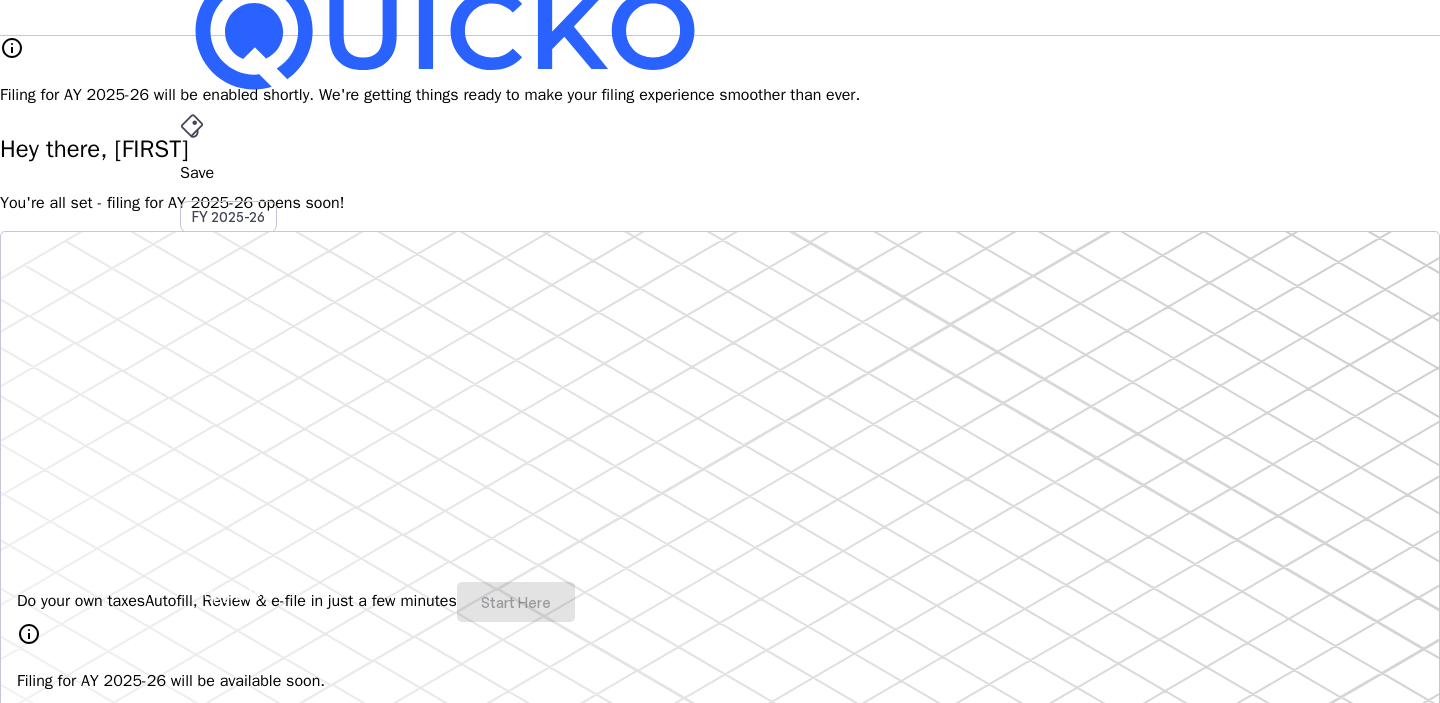 scroll, scrollTop: 0, scrollLeft: 0, axis: both 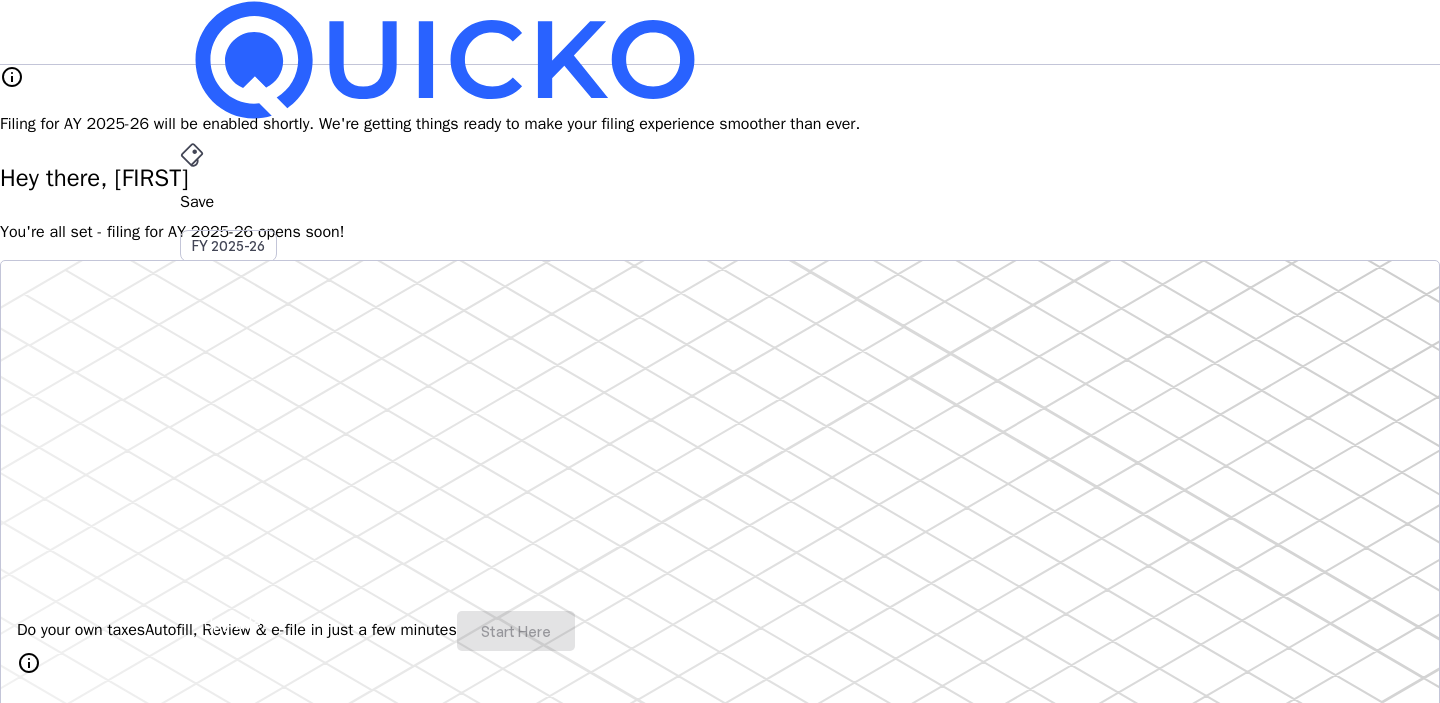 click on "More" at bounding box center (720, 496) 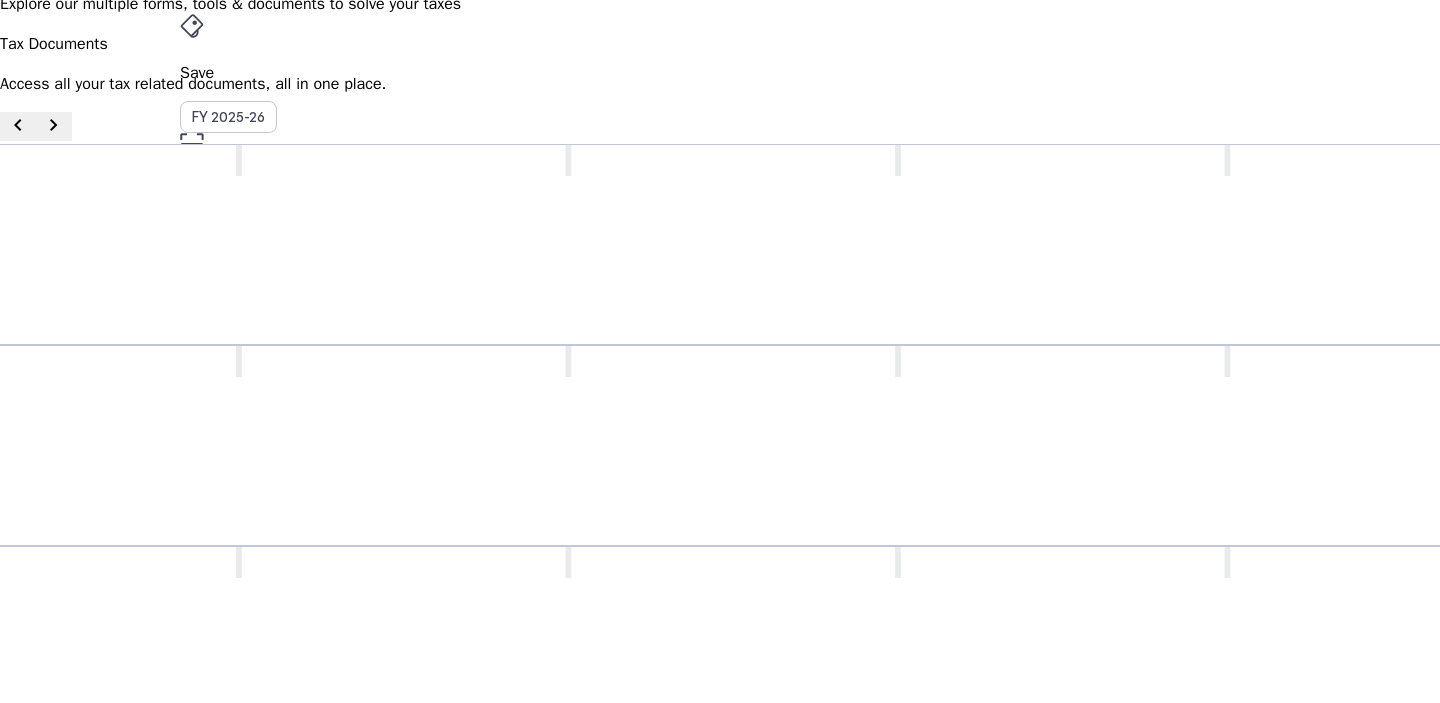 scroll, scrollTop: 0, scrollLeft: 0, axis: both 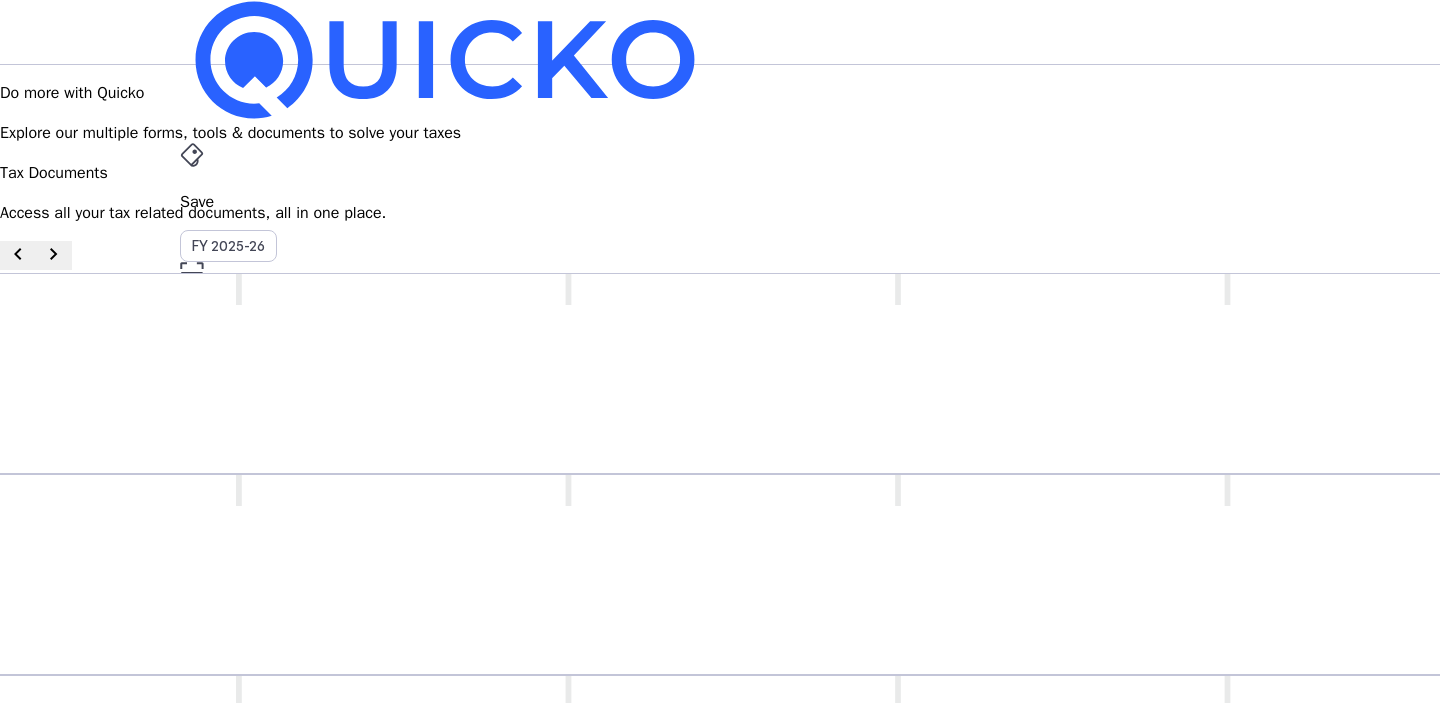 click on "Save" at bounding box center (720, 202) 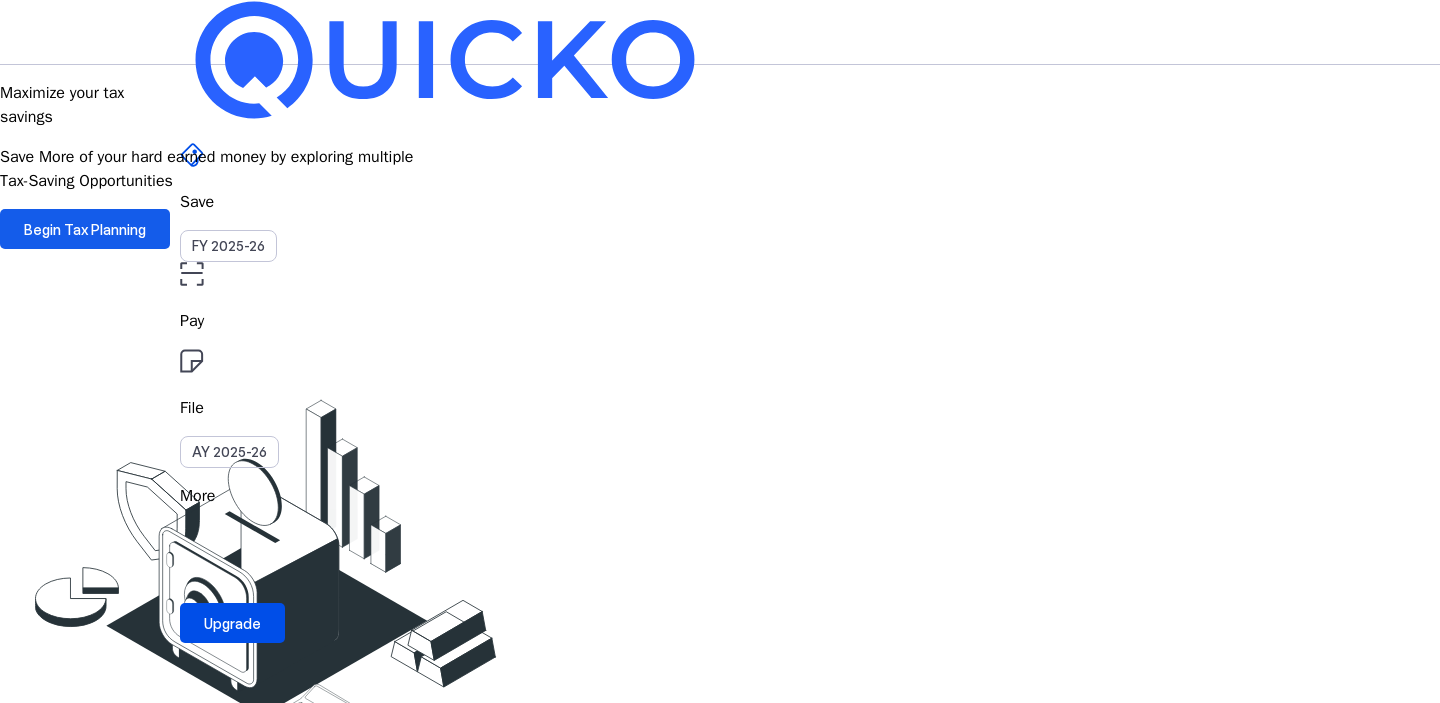 click on "Begin Tax Planning" at bounding box center [85, 229] 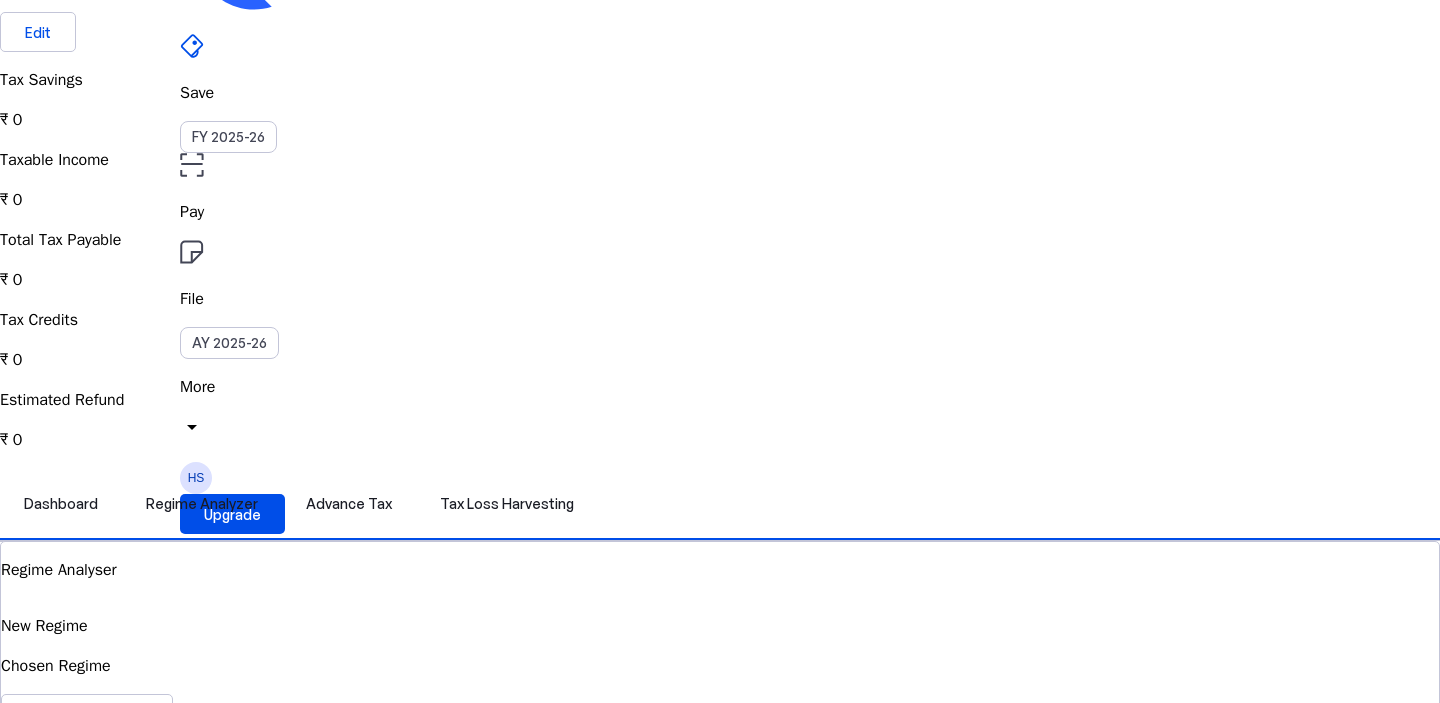 scroll, scrollTop: 104, scrollLeft: 0, axis: vertical 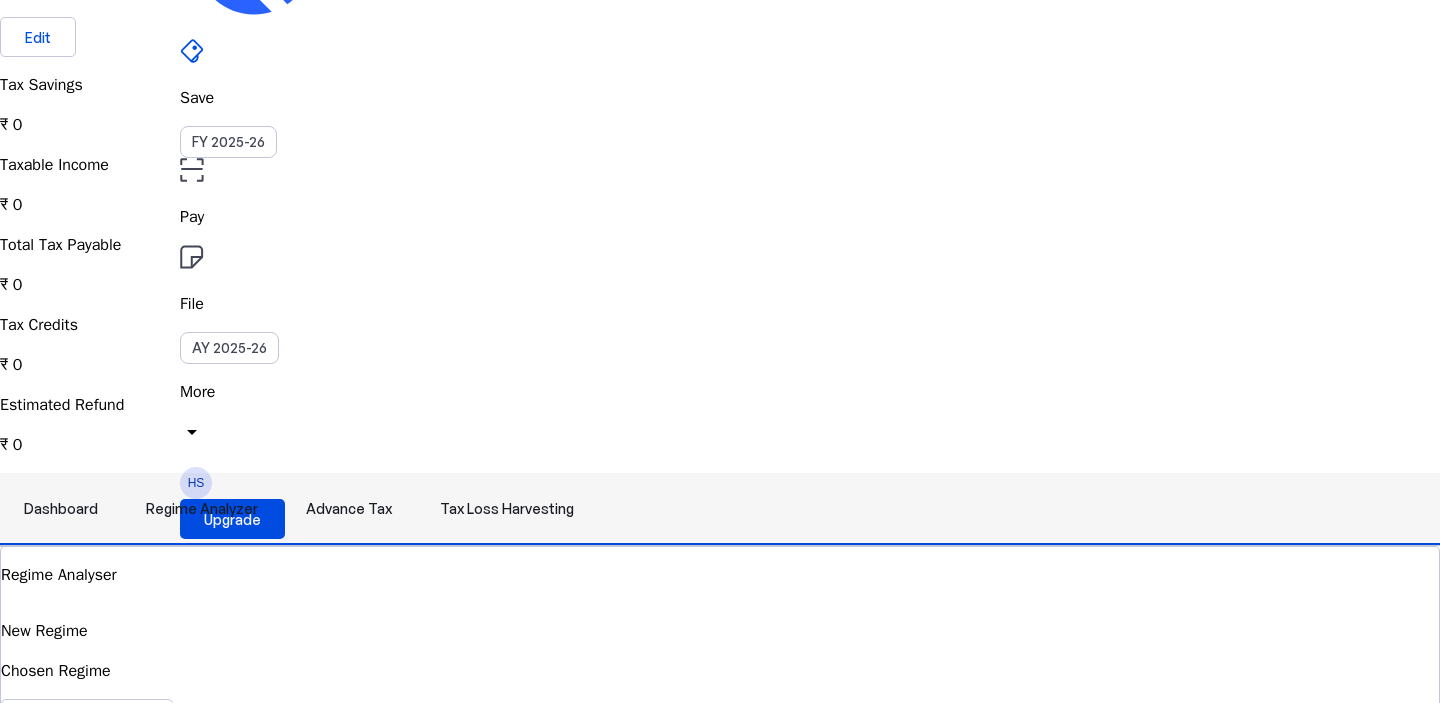 click on "Regime Analyzer" at bounding box center (202, 509) 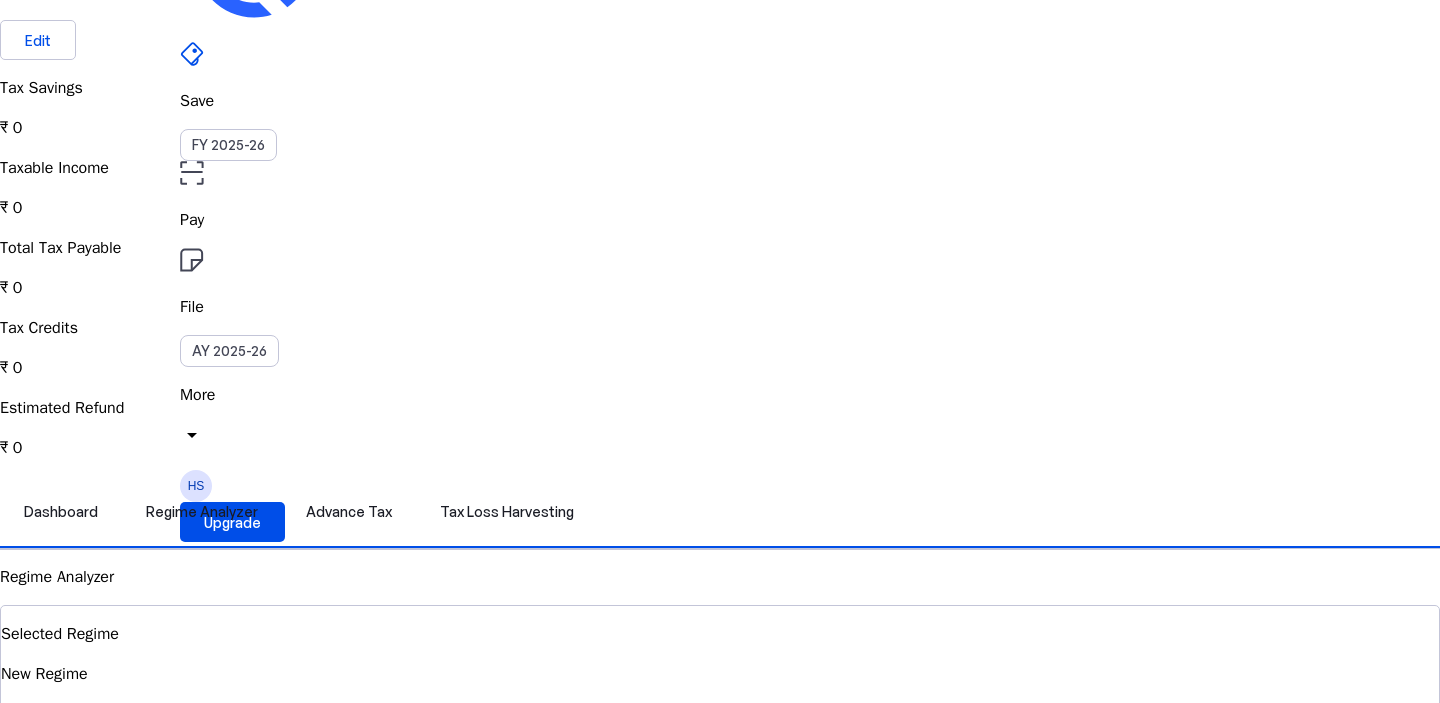 scroll, scrollTop: 0, scrollLeft: 0, axis: both 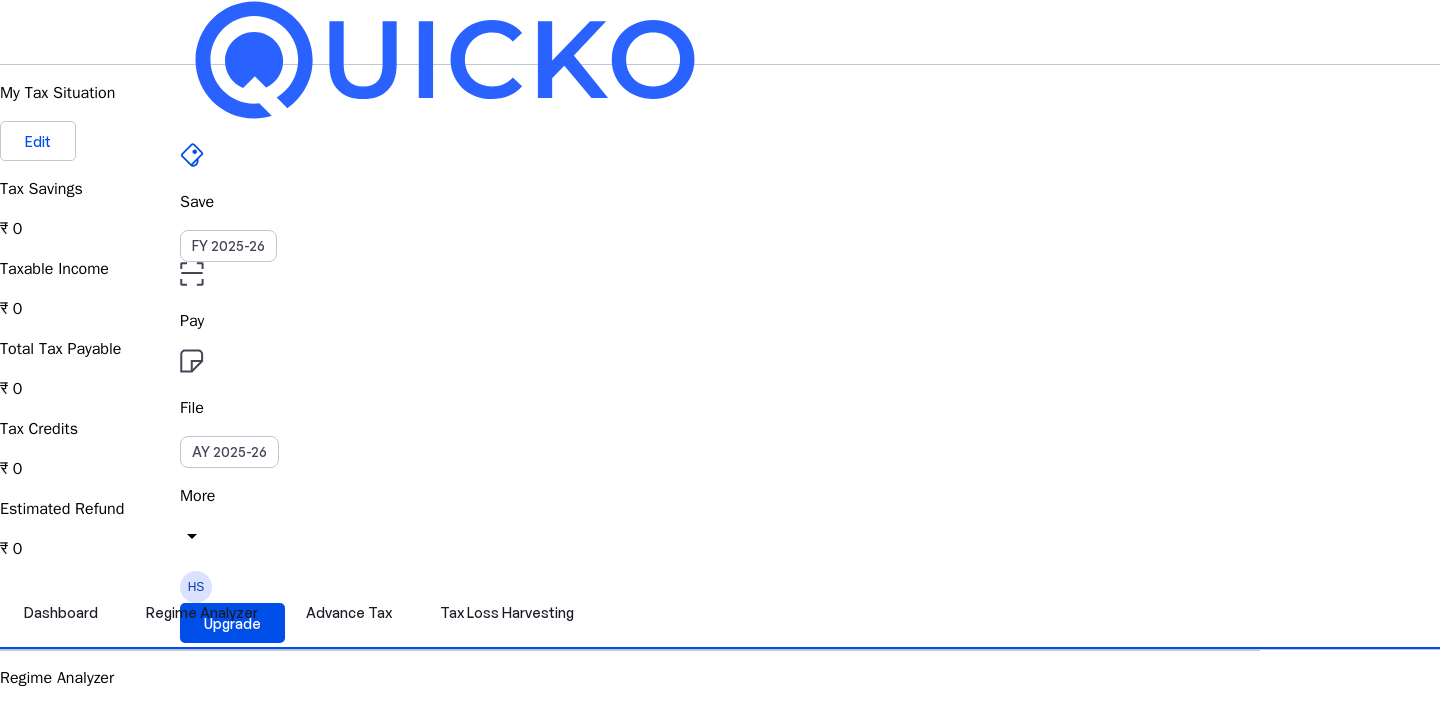 click on "Pay" at bounding box center [720, 321] 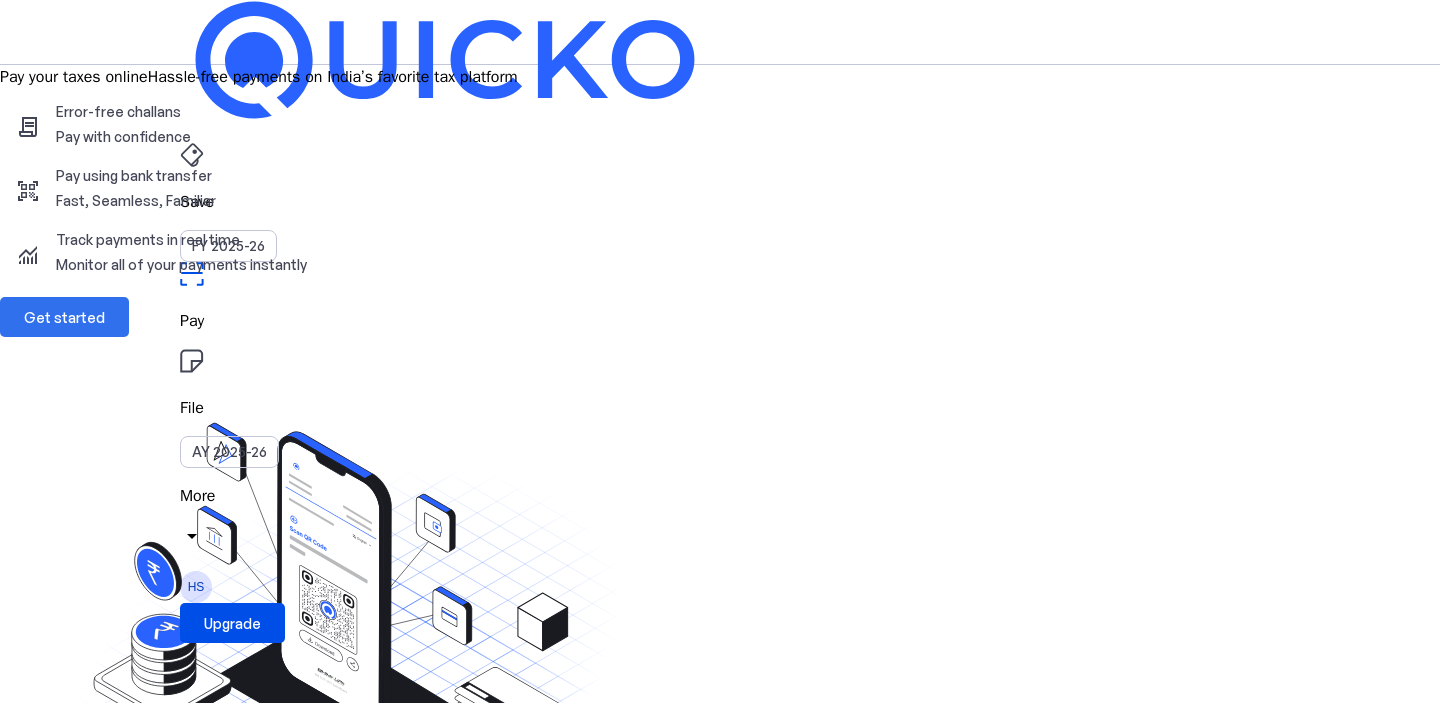 click at bounding box center [64, 317] 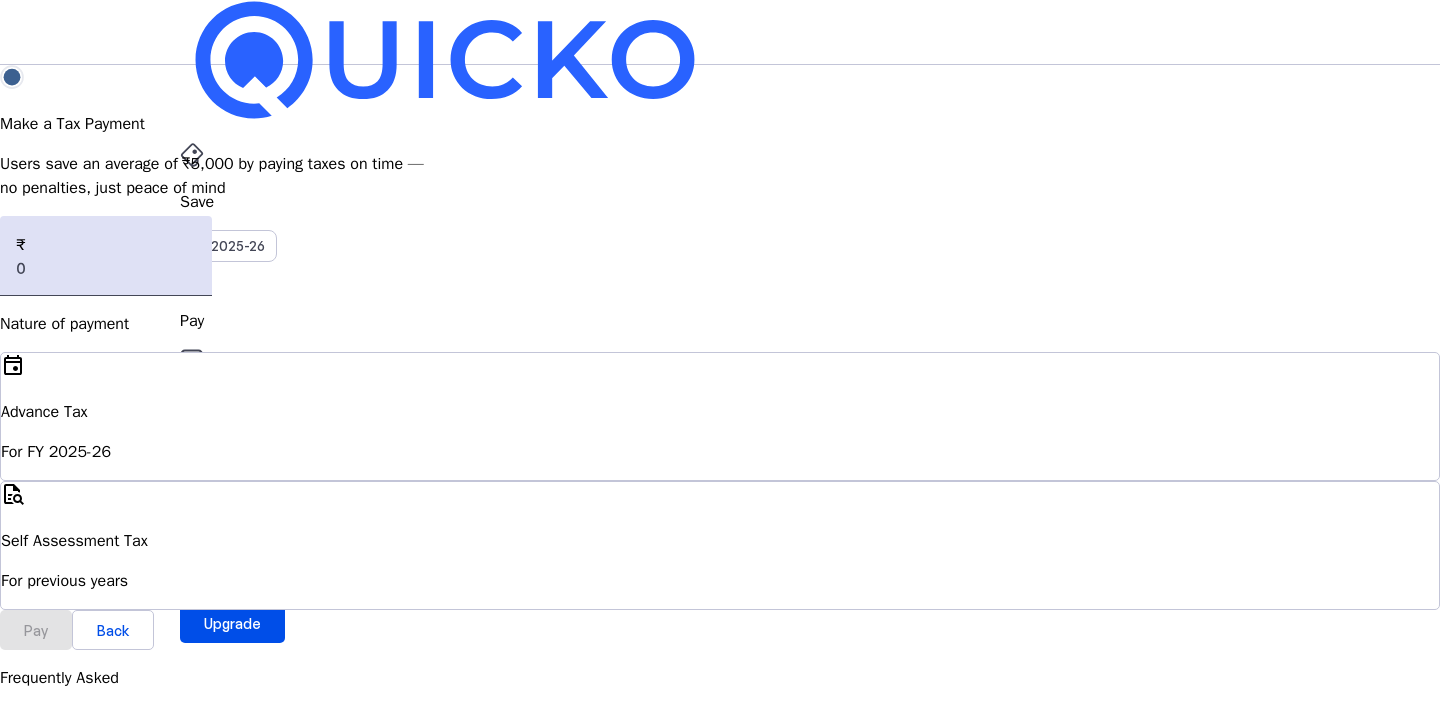 click on "File" at bounding box center [720, 202] 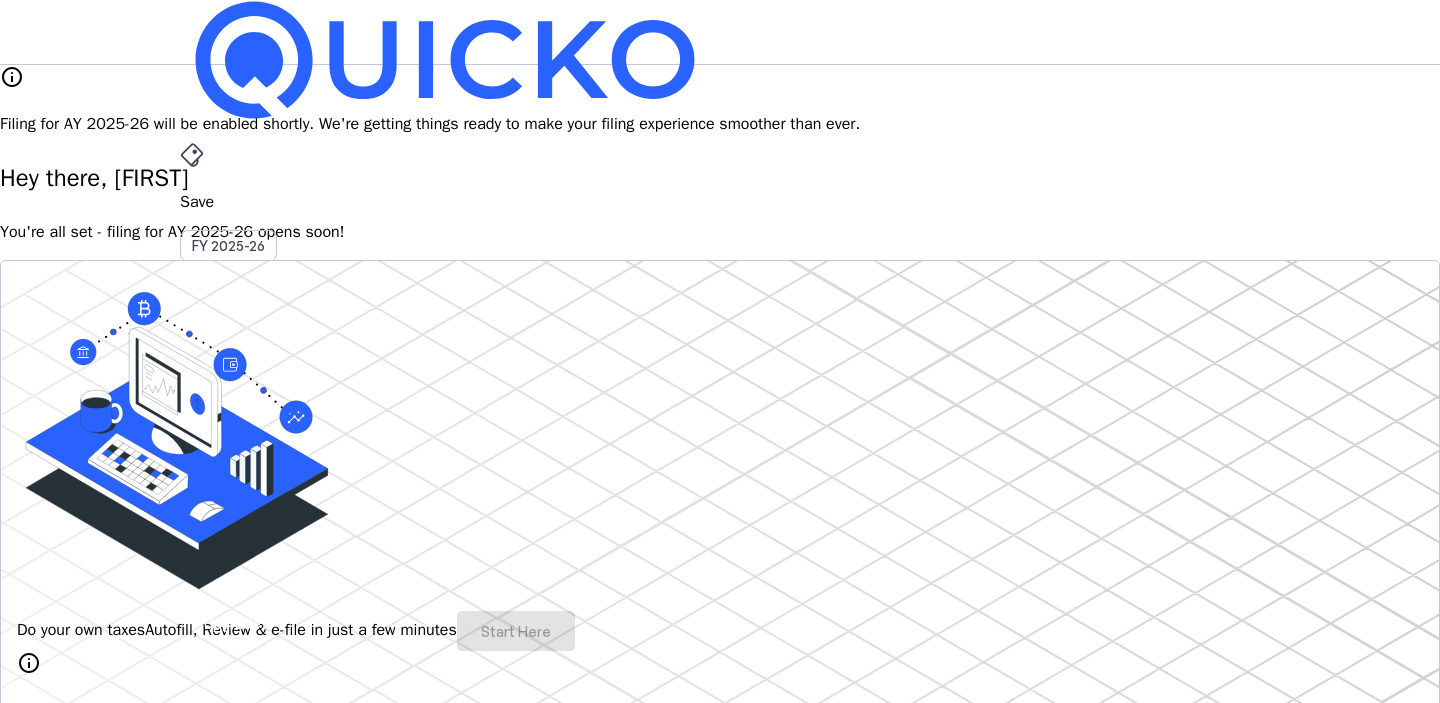 click on "More" at bounding box center [720, 496] 